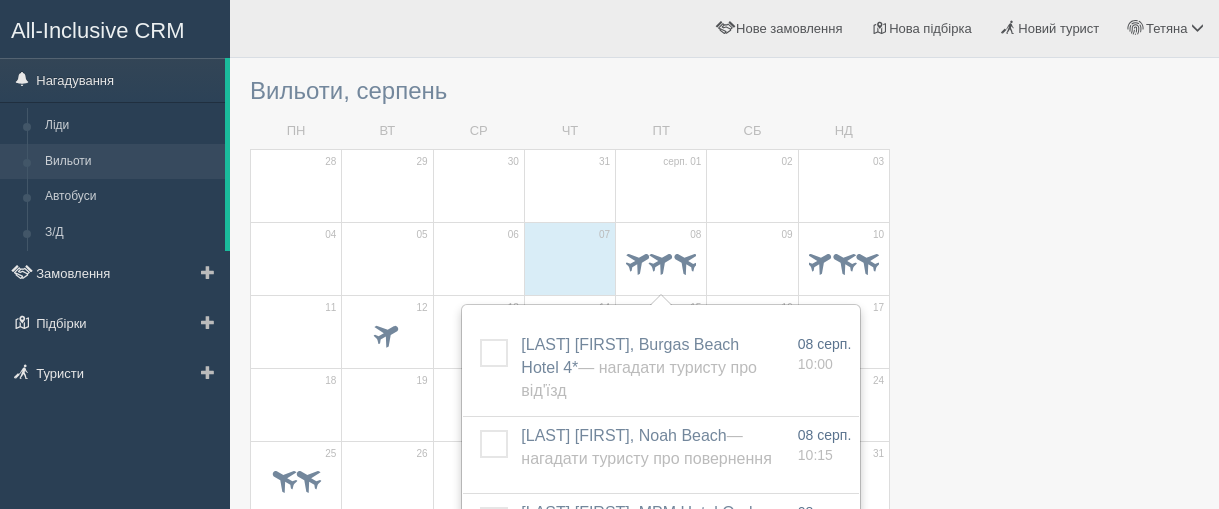 scroll, scrollTop: 0, scrollLeft: 0, axis: both 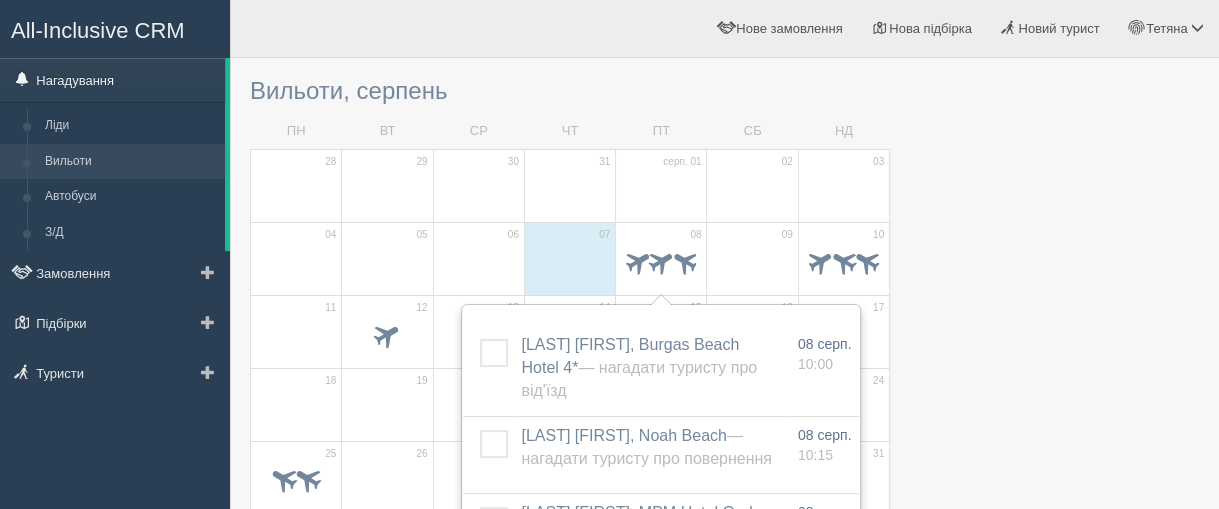 click on "Нагадування" at bounding box center (112, 80) 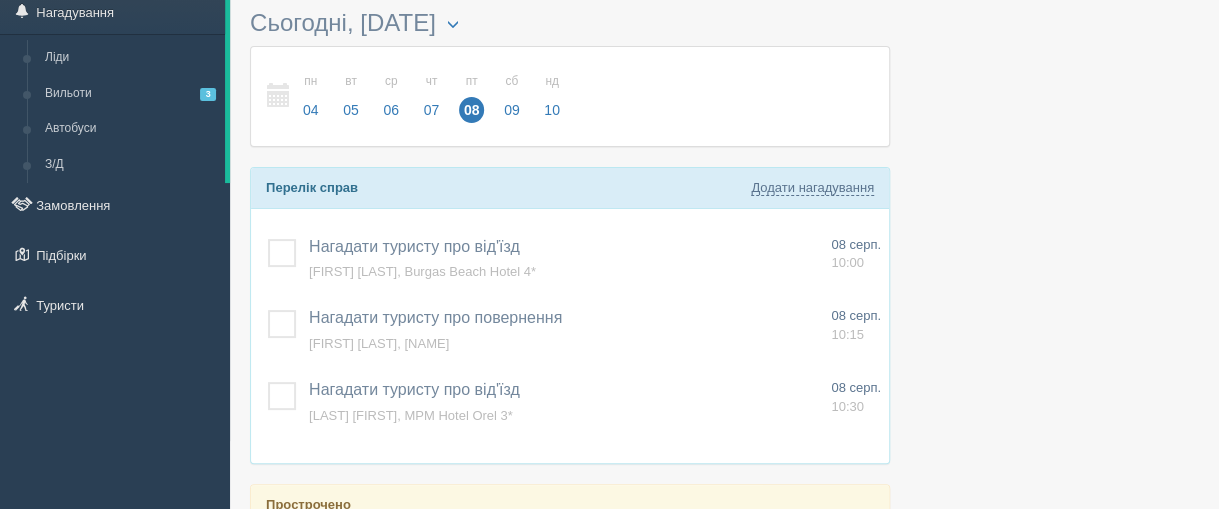 scroll, scrollTop: 100, scrollLeft: 0, axis: vertical 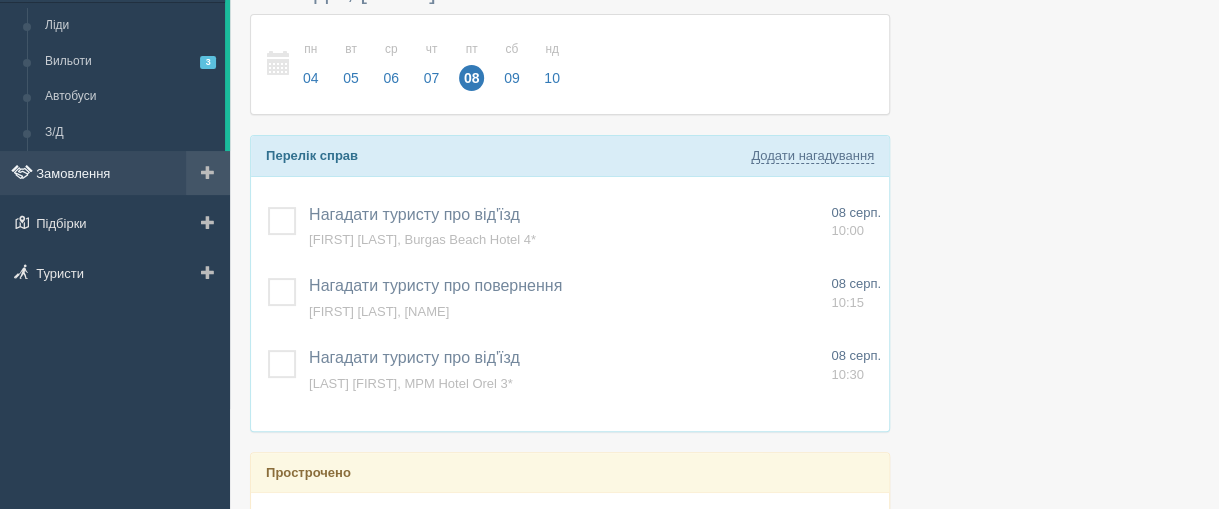 click on "Замовлення" at bounding box center [115, 173] 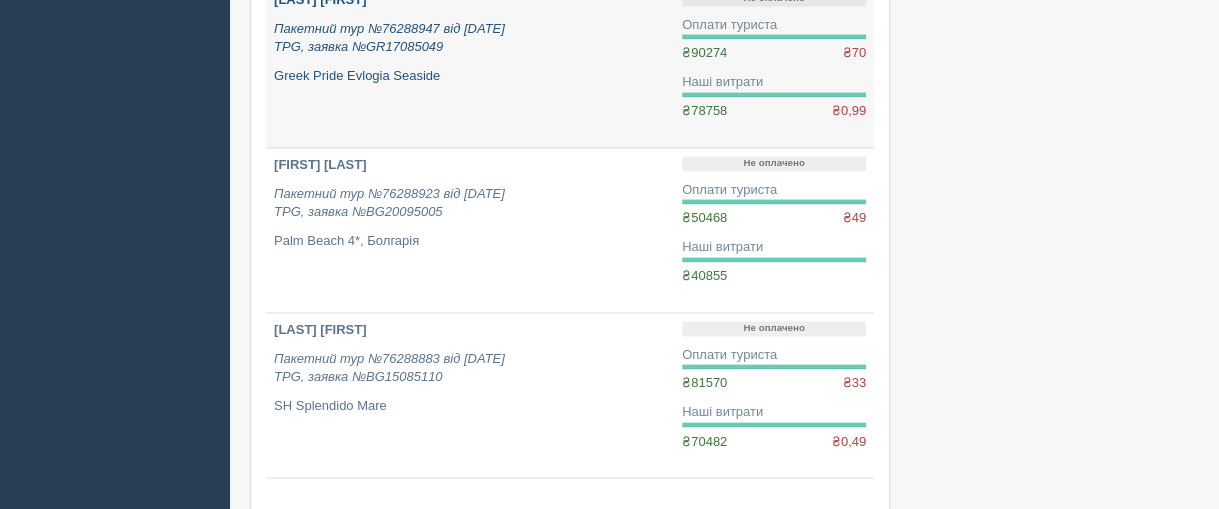scroll, scrollTop: 1500, scrollLeft: 0, axis: vertical 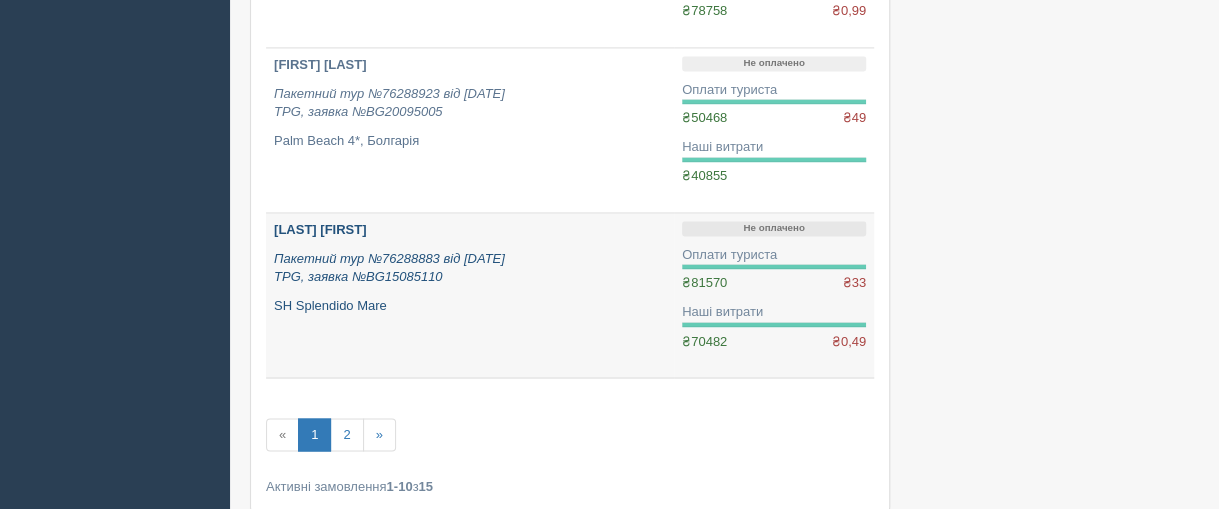 click on "[LAST] [FIRST]" at bounding box center [320, 229] 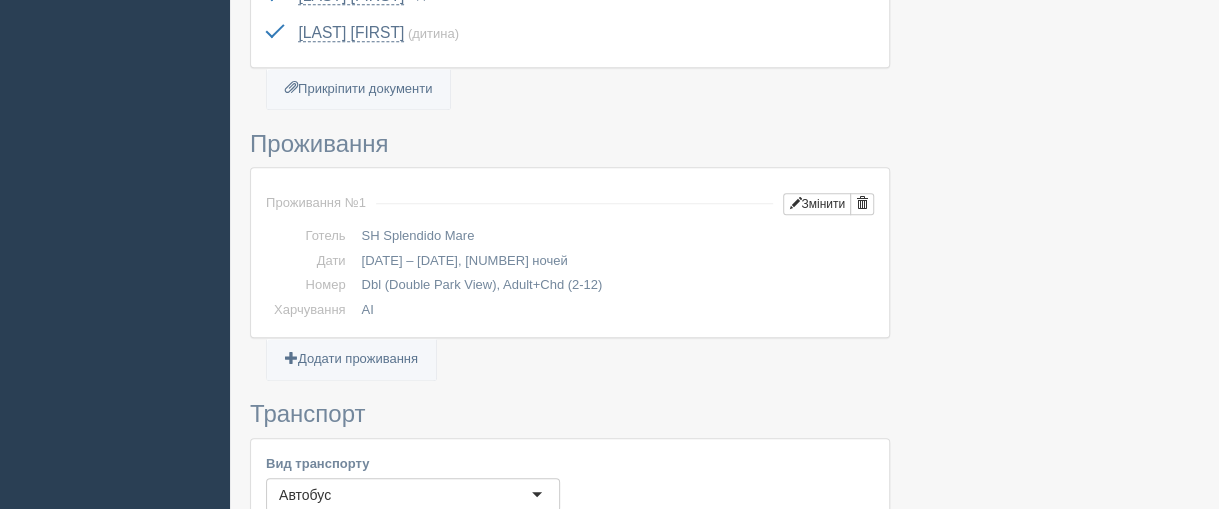 scroll, scrollTop: 700, scrollLeft: 0, axis: vertical 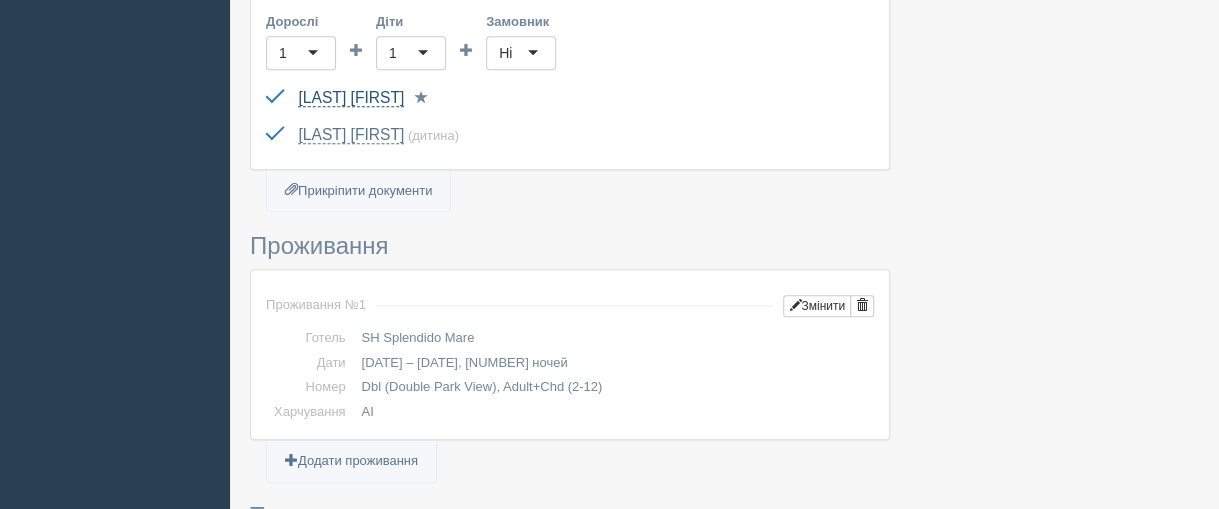 click on "[LAST] [FIRST]" at bounding box center (351, 98) 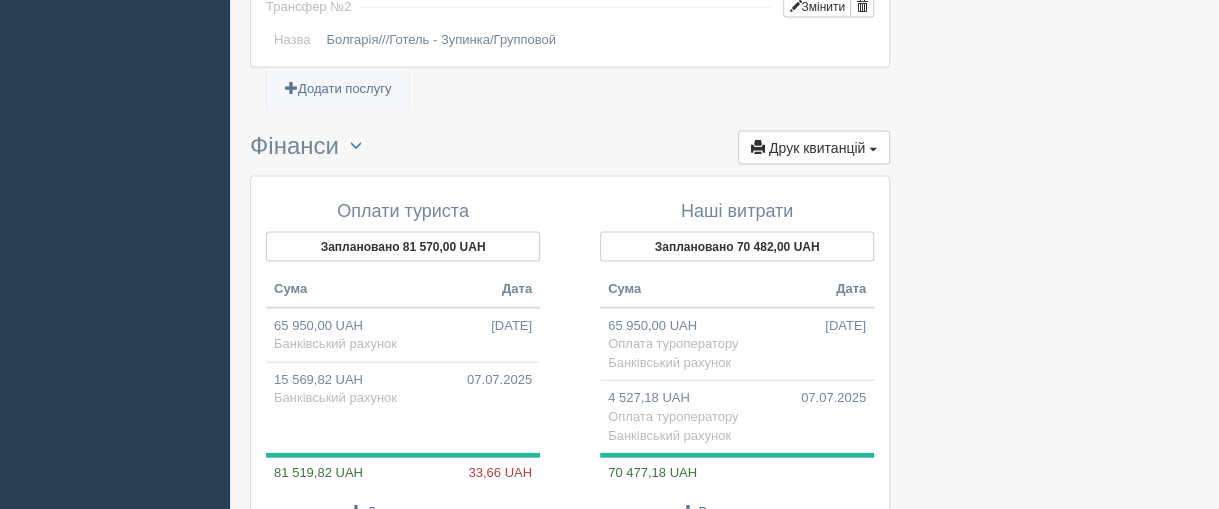 scroll, scrollTop: 2100, scrollLeft: 0, axis: vertical 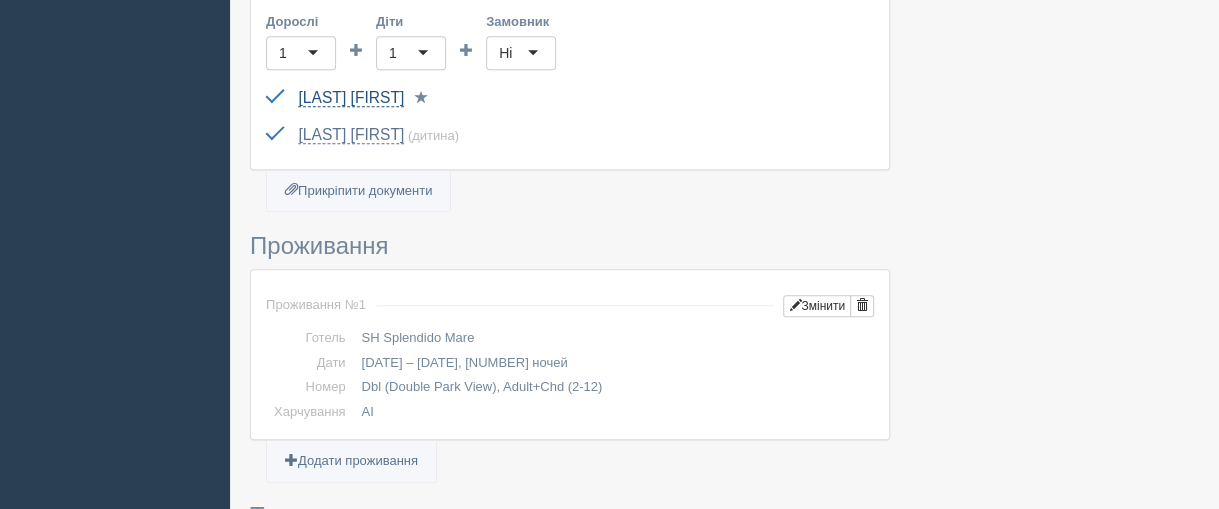 click on "[LAST] [FIRST]" at bounding box center (351, 98) 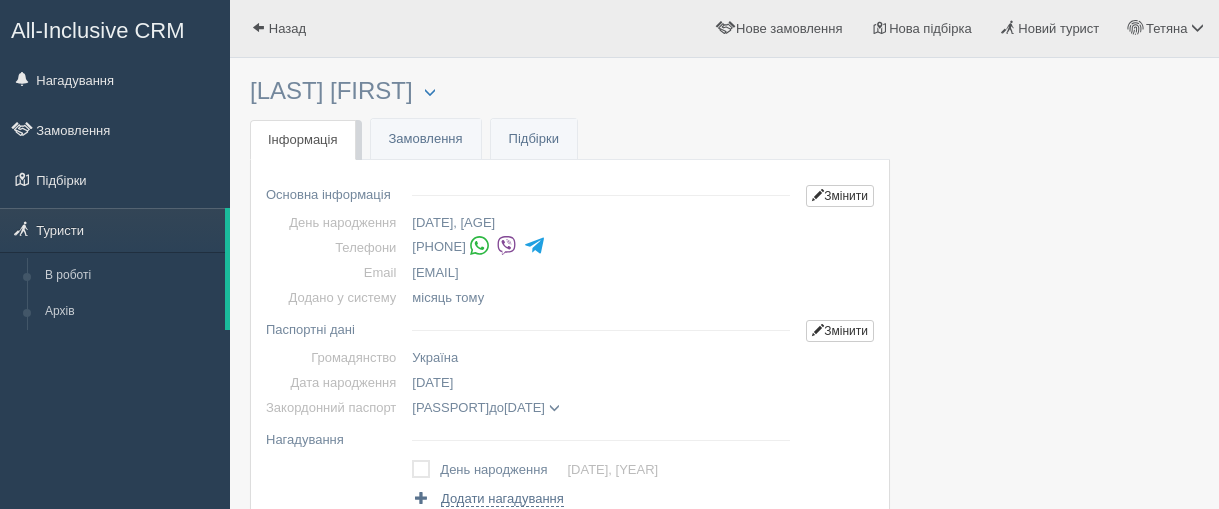 scroll, scrollTop: 0, scrollLeft: 0, axis: both 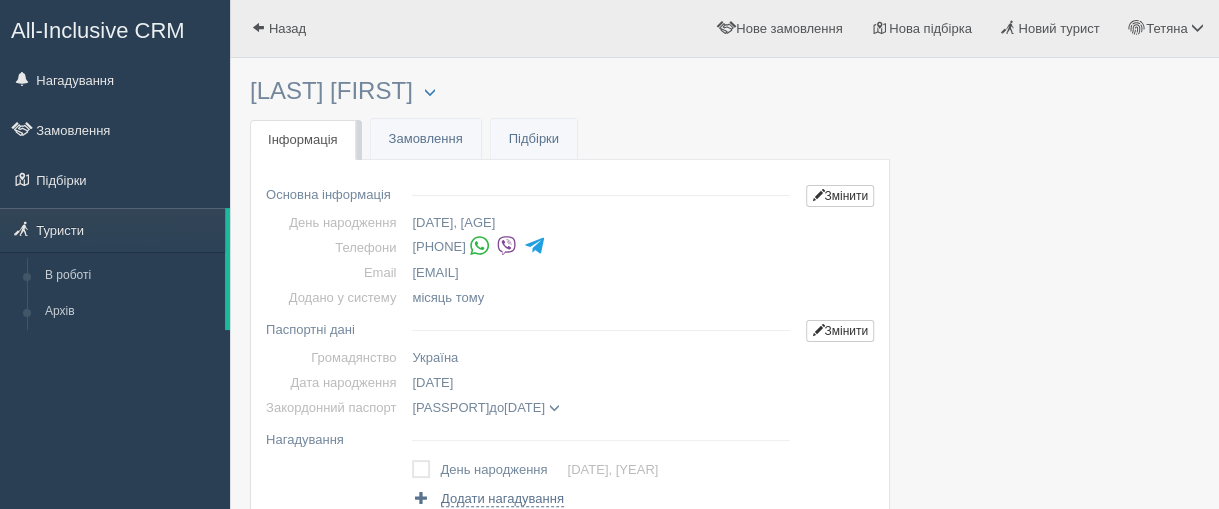 click at bounding box center [506, 245] 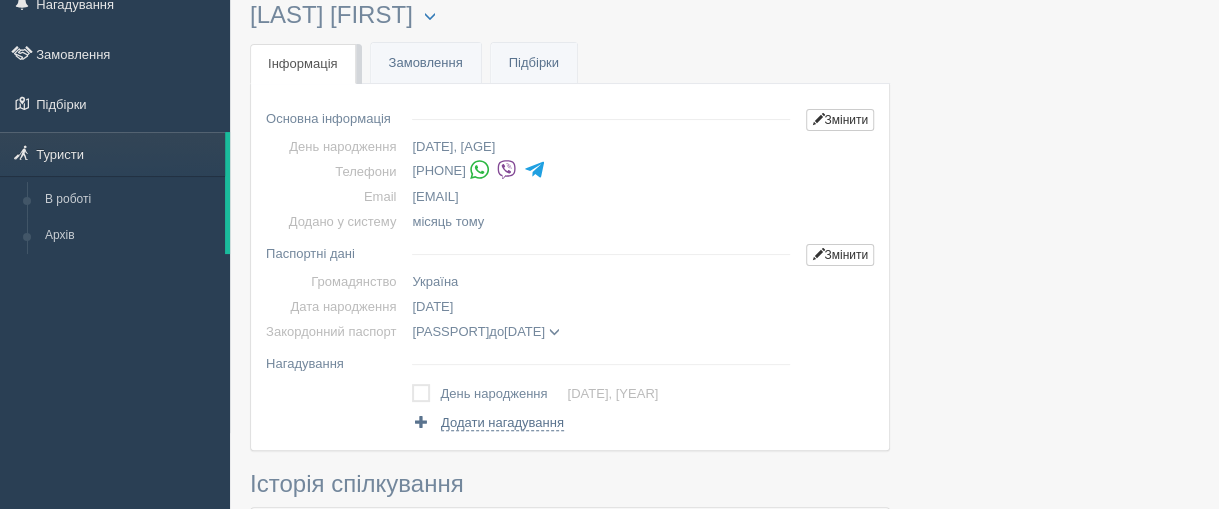 scroll, scrollTop: 0, scrollLeft: 0, axis: both 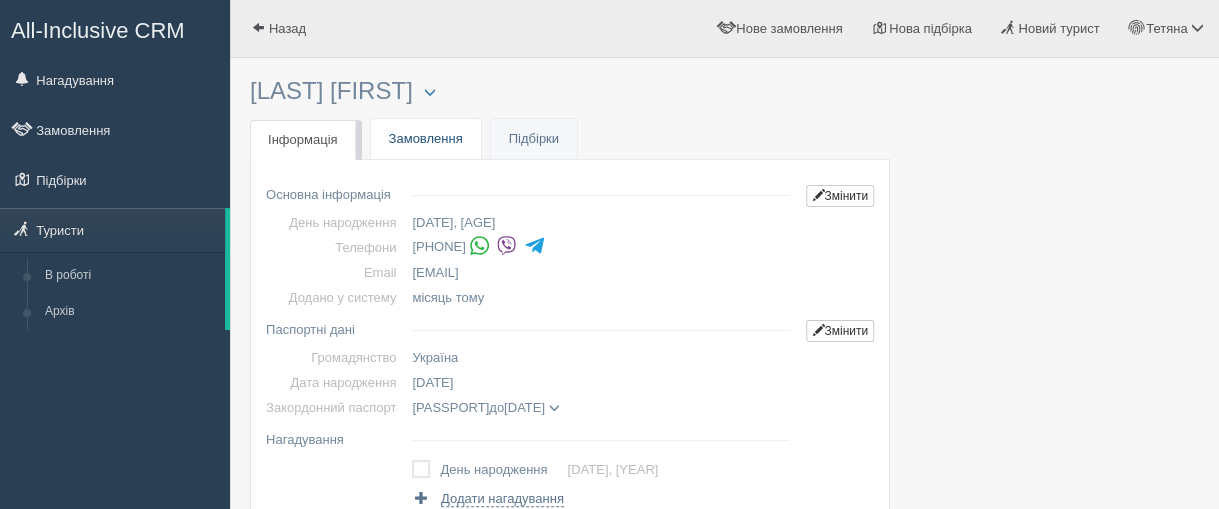 click on "Замовлення" at bounding box center [426, 139] 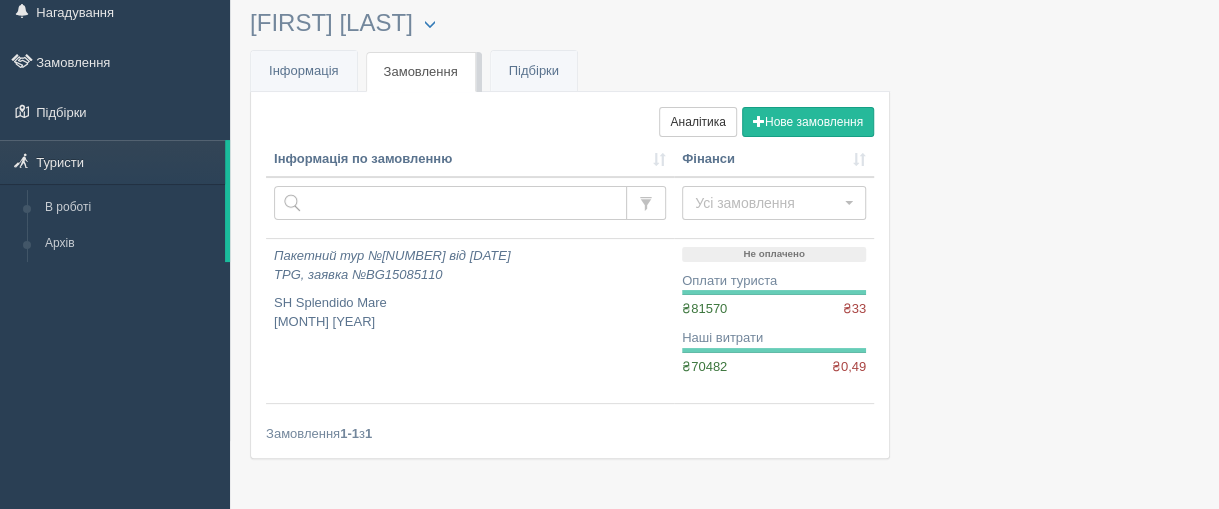 scroll, scrollTop: 100, scrollLeft: 0, axis: vertical 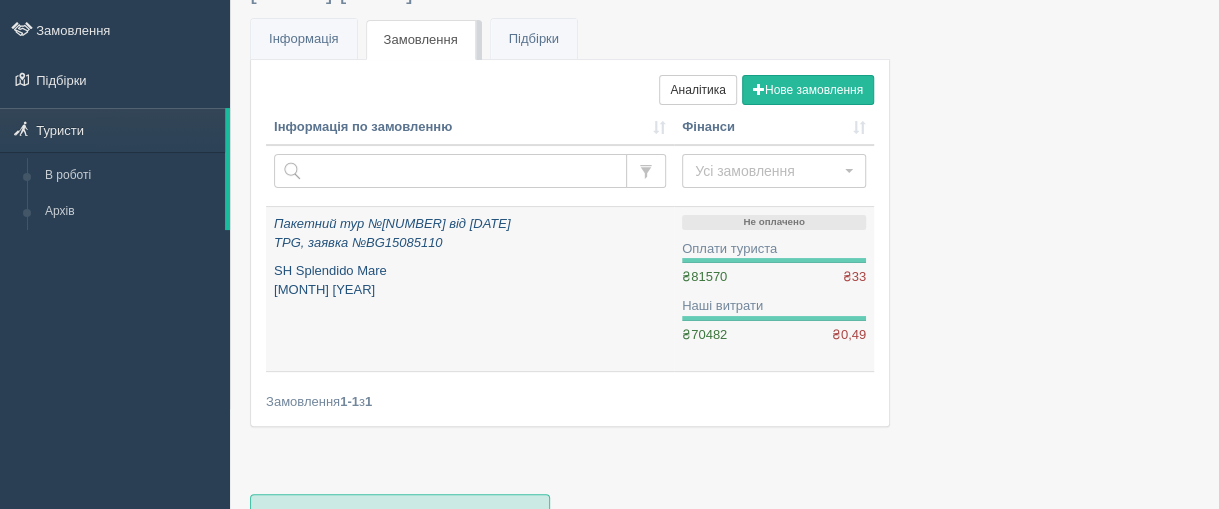 click on "Пакетний тур №76288883 від 04.07.2025
TPG, заявка №BG15085110" at bounding box center (470, 233) 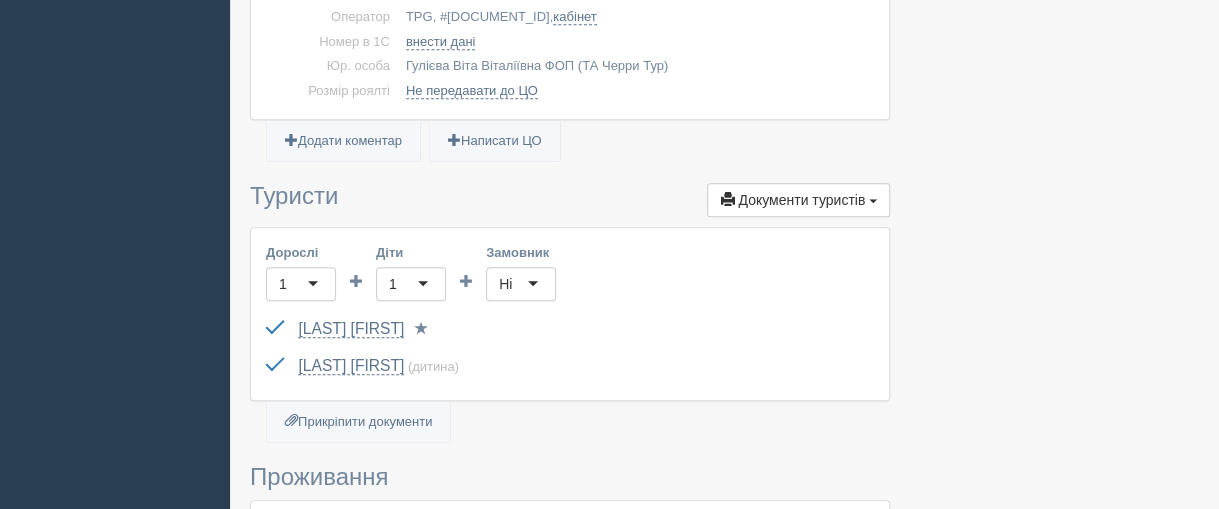scroll, scrollTop: 500, scrollLeft: 0, axis: vertical 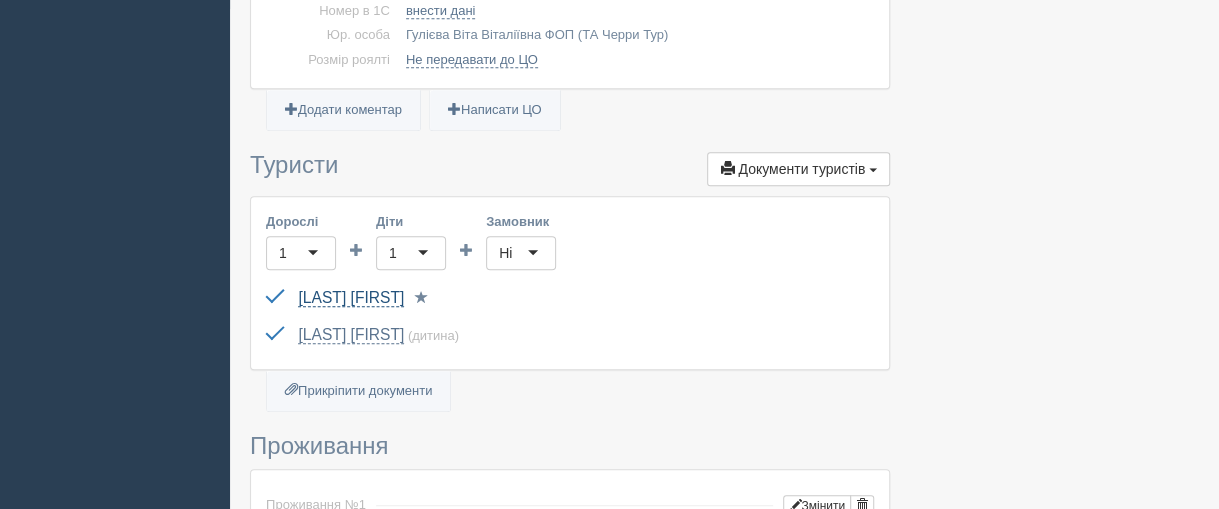 click on "[LAST] [FIRST]" at bounding box center (351, 298) 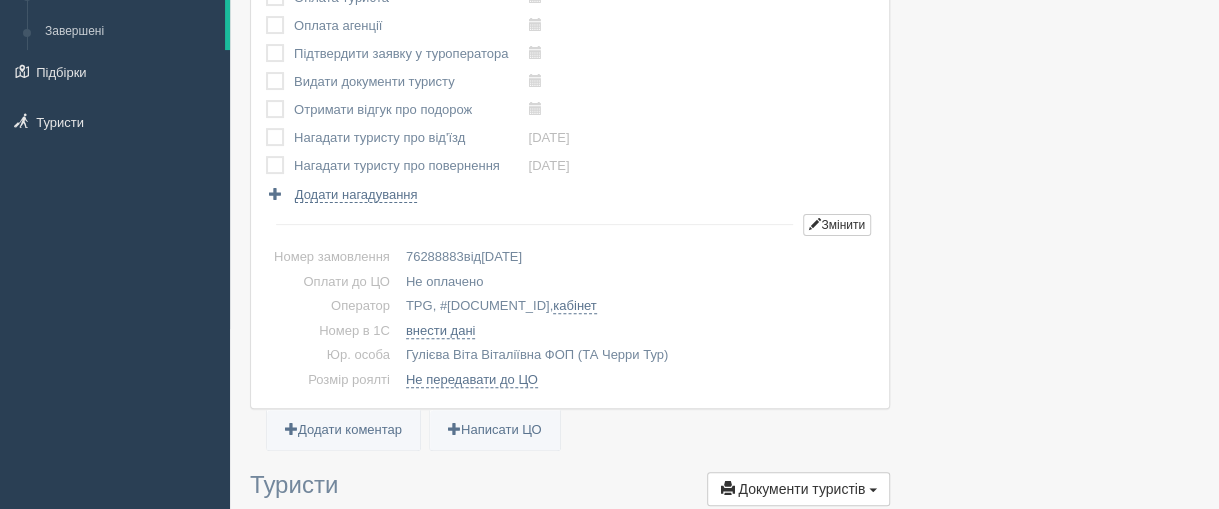 scroll, scrollTop: 0, scrollLeft: 0, axis: both 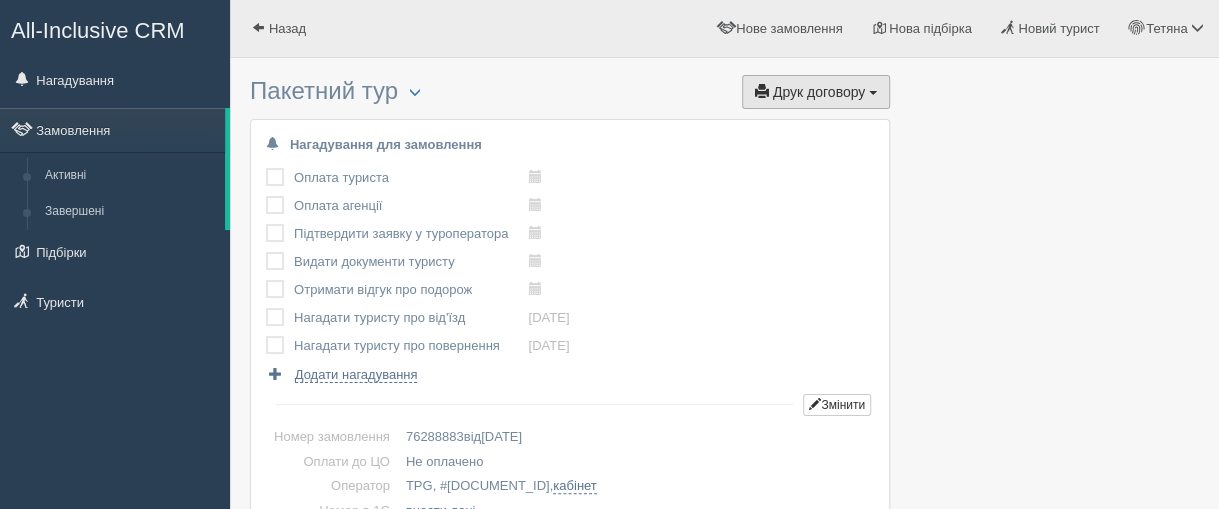 click on "Друк договору" at bounding box center (819, 92) 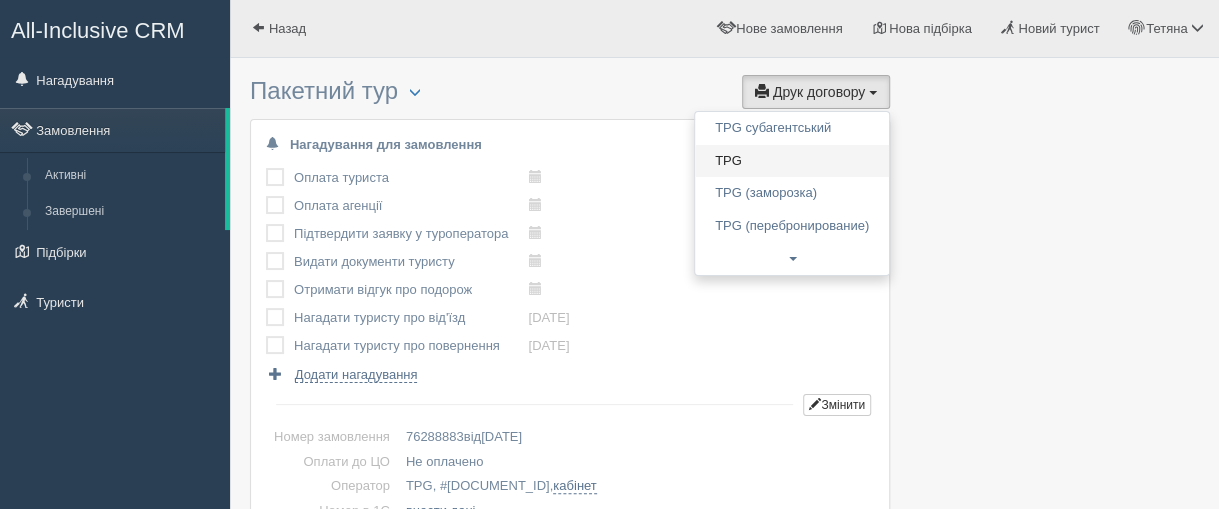 click on "TPG" at bounding box center (792, 161) 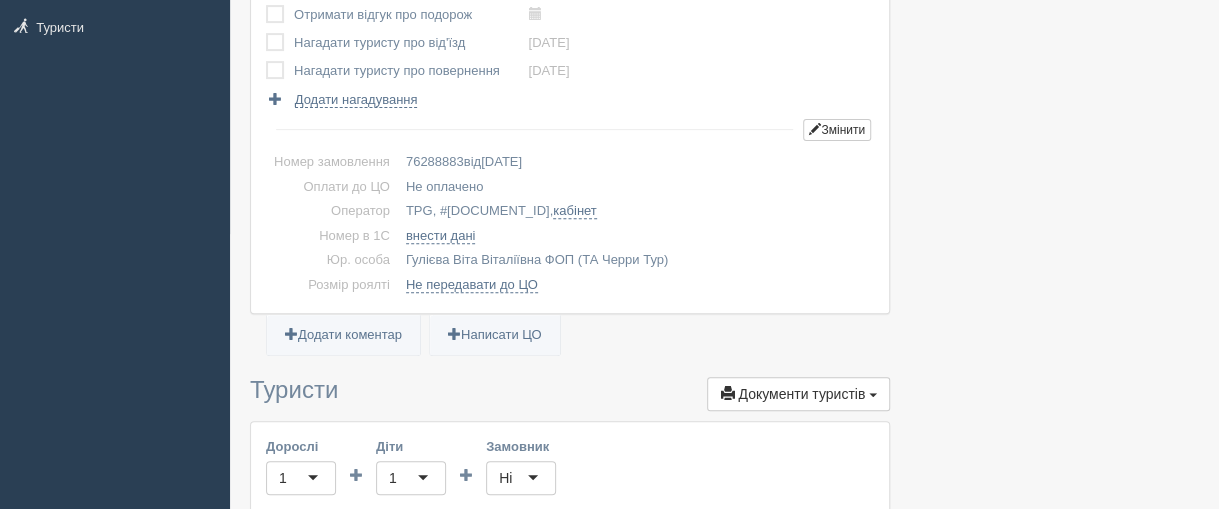 scroll, scrollTop: 0, scrollLeft: 0, axis: both 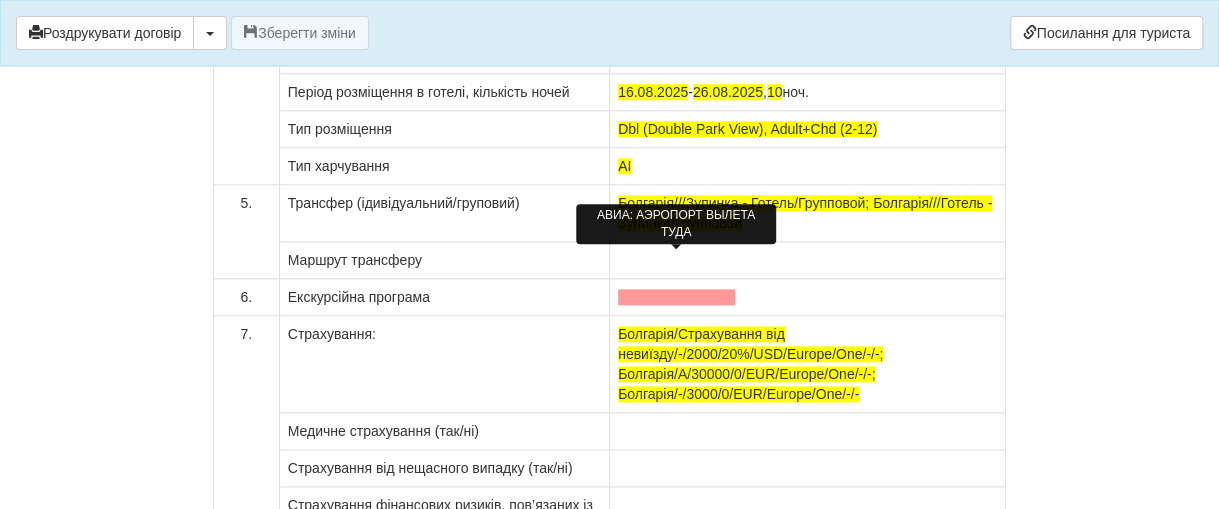 click at bounding box center (676, -56) 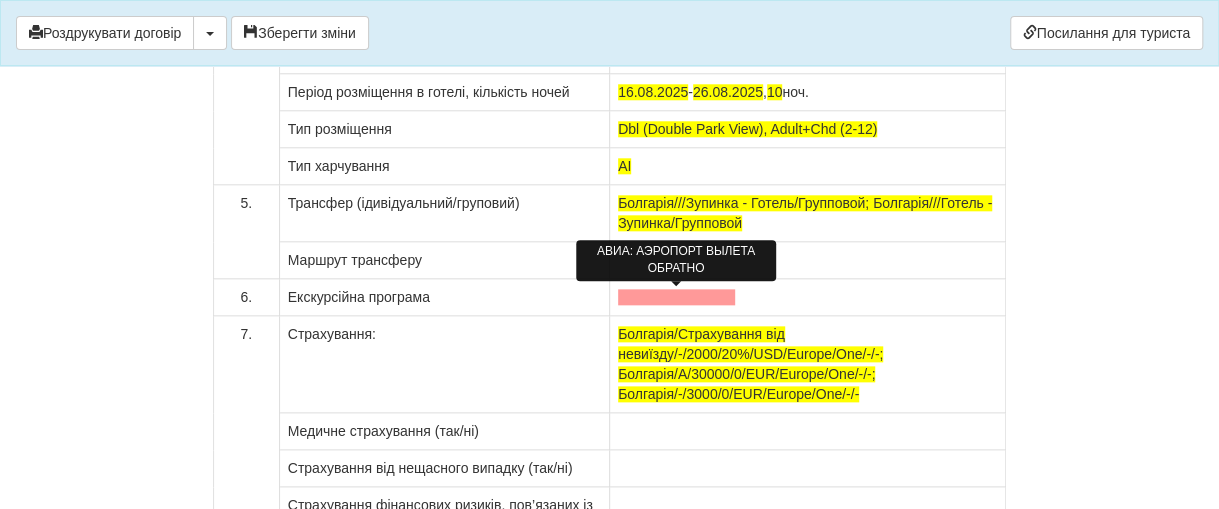 click at bounding box center [676, -19] 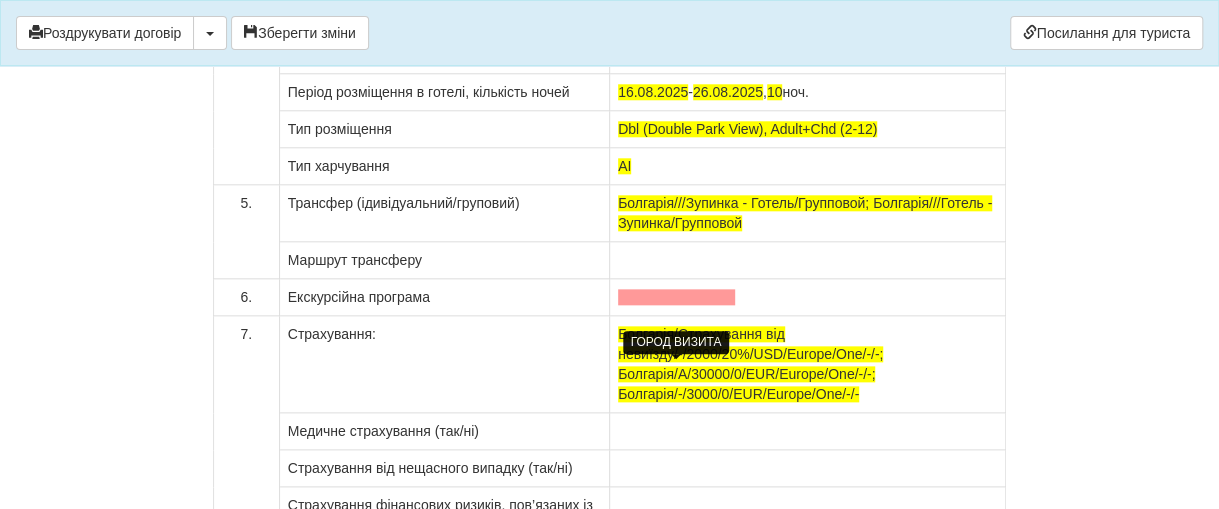 click at bounding box center (676, 55) 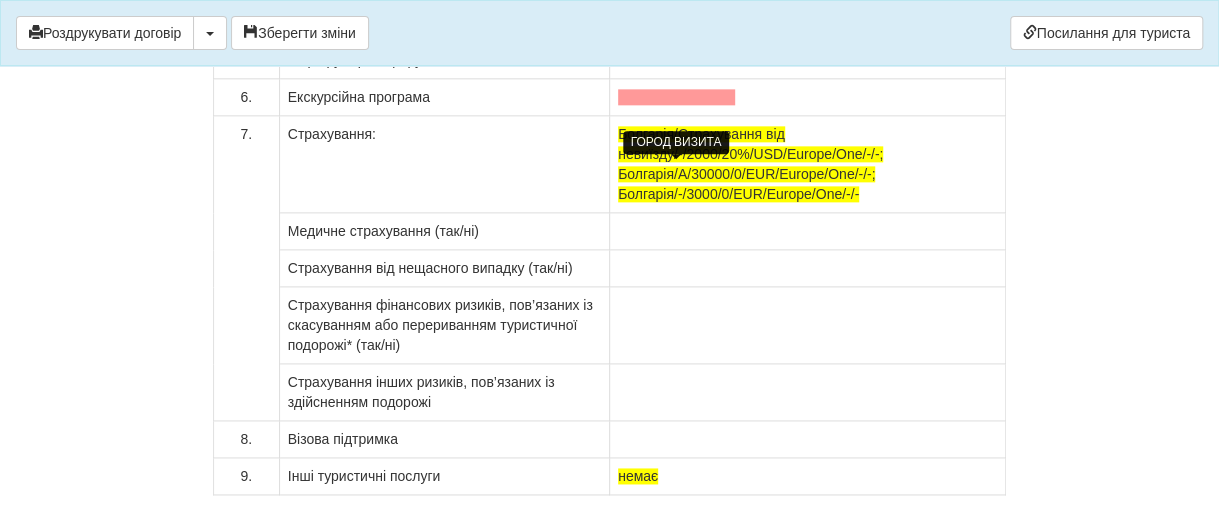 scroll, scrollTop: 15900, scrollLeft: 0, axis: vertical 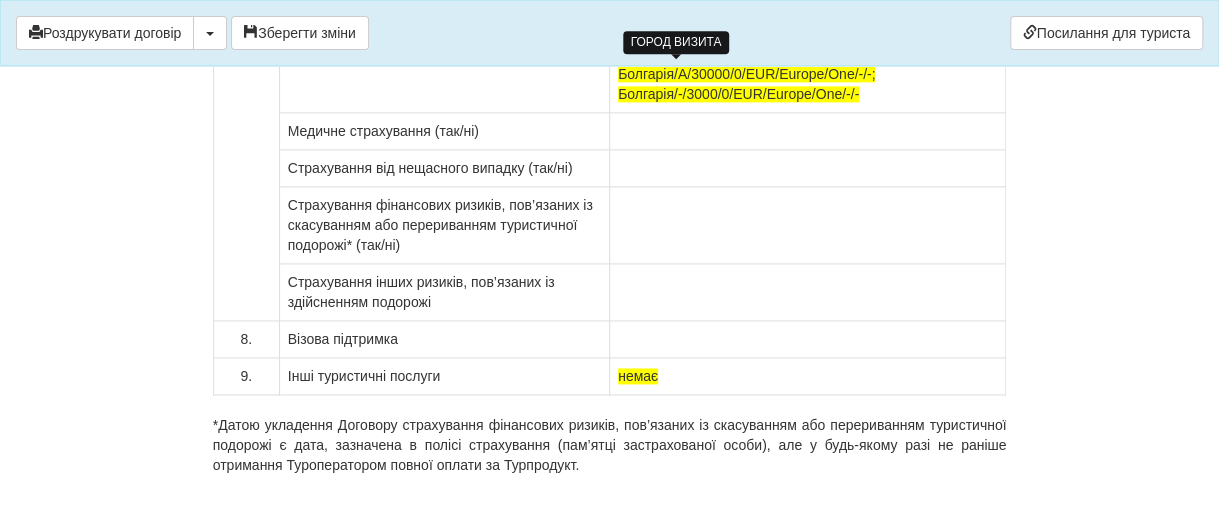 click at bounding box center (807, -3) 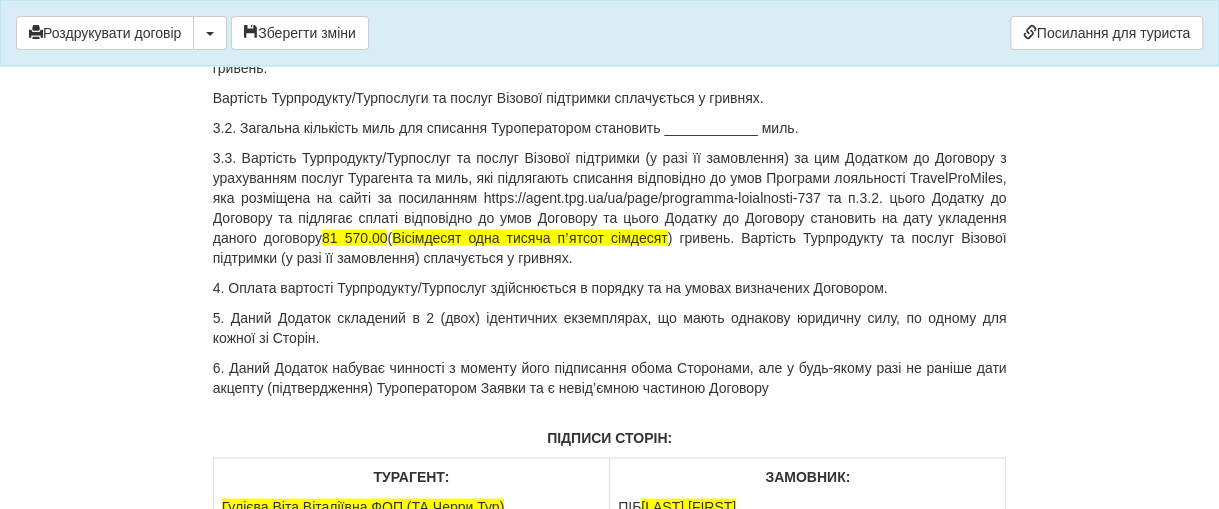 scroll, scrollTop: 16100, scrollLeft: 0, axis: vertical 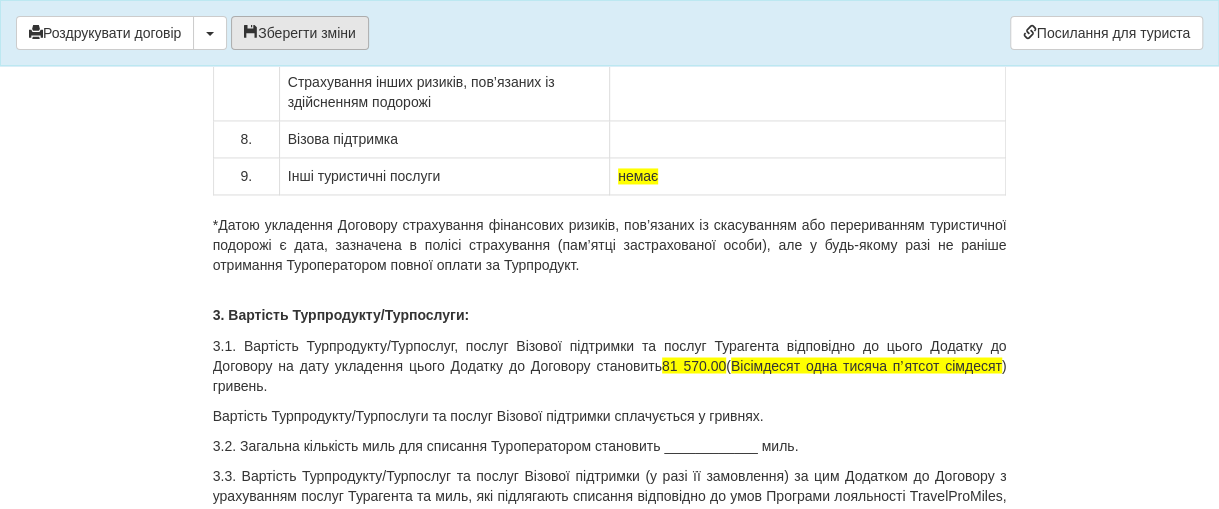 click on "Зберегти зміни" at bounding box center (300, 33) 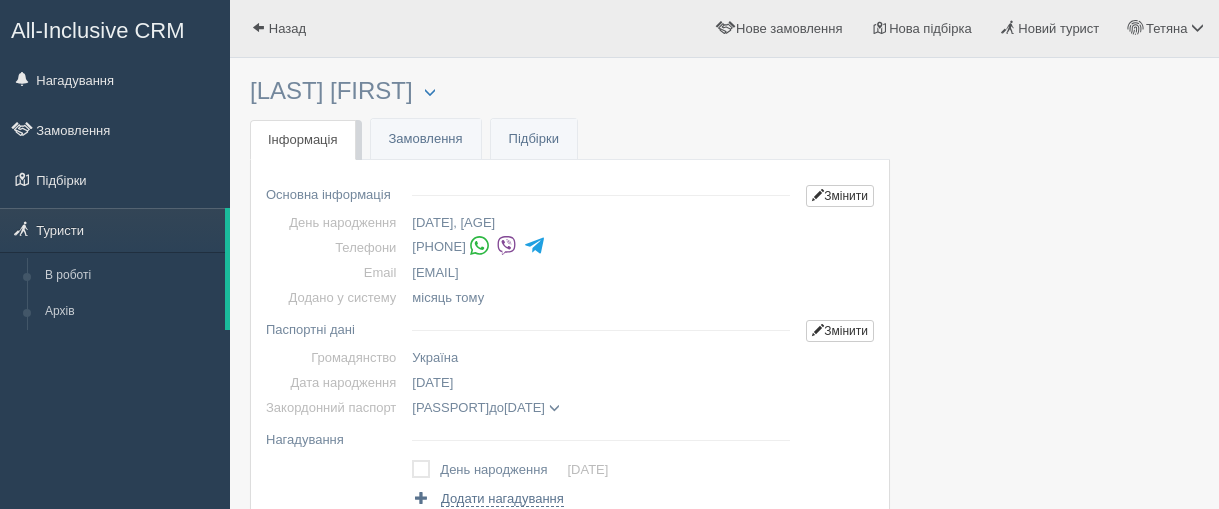scroll, scrollTop: 0, scrollLeft: 0, axis: both 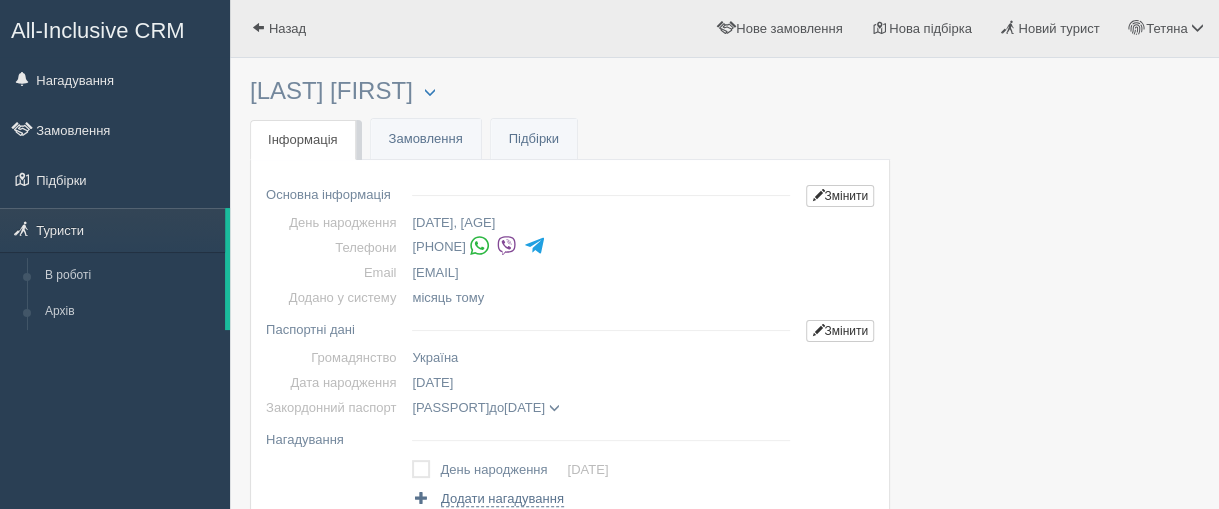 click at bounding box center (506, 245) 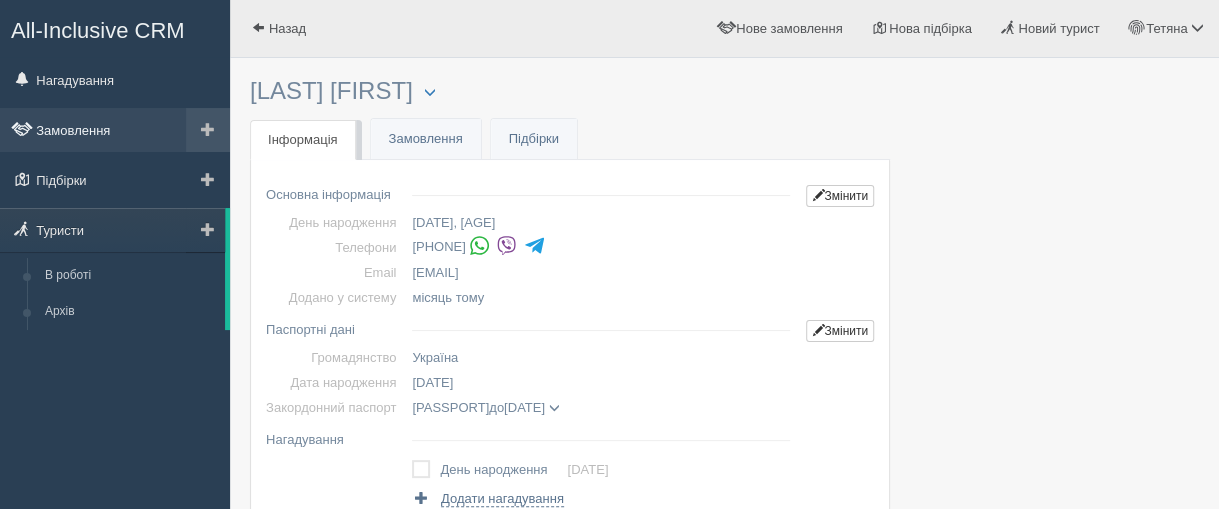 click on "Замовлення" at bounding box center [115, 130] 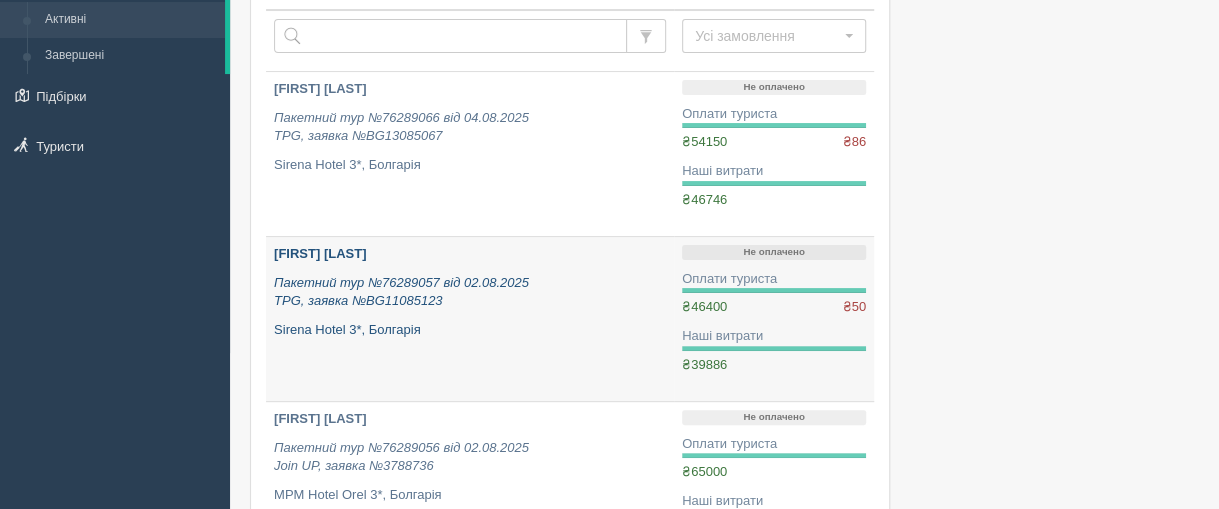 scroll, scrollTop: 200, scrollLeft: 0, axis: vertical 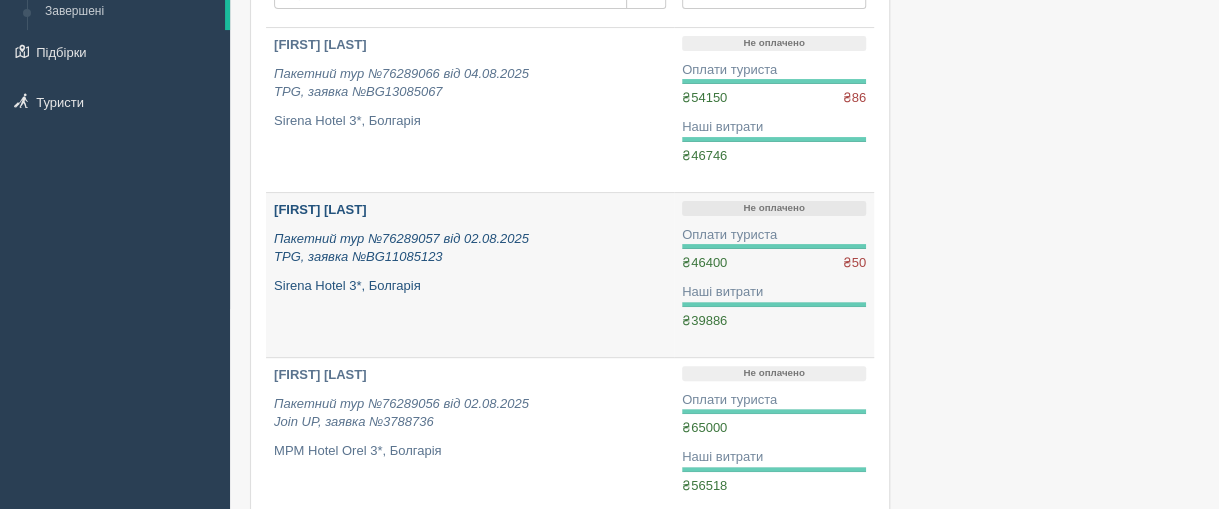 click on "ZIZINA VALENTYNA
Пакетний тур №76289057 від 02.08.2025
TPG, заявка №BG11085123
Sirena Hotel 3*, Болгарія" at bounding box center [470, 275] 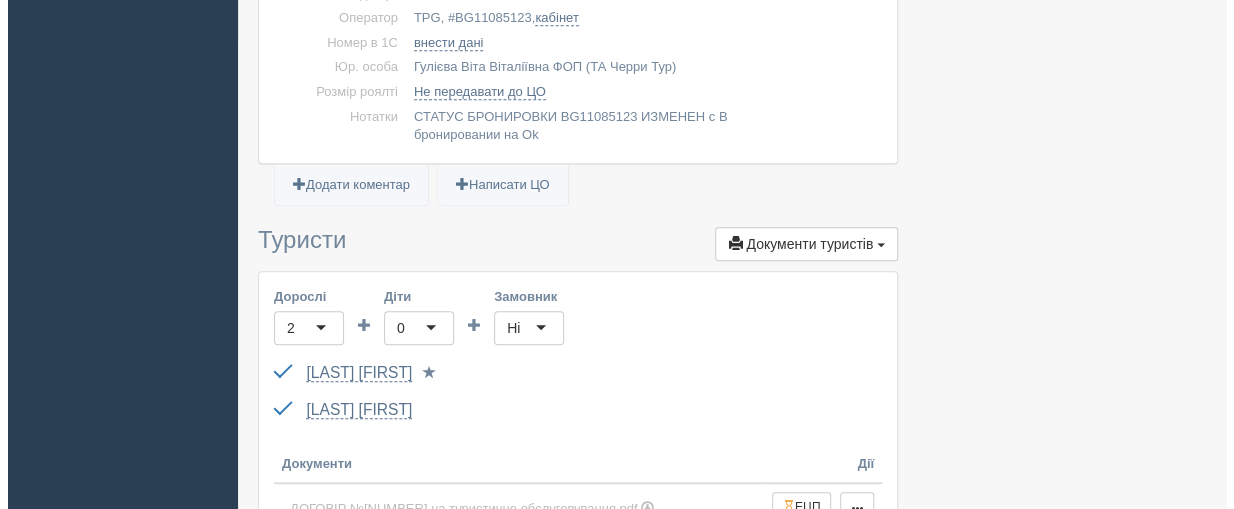 scroll, scrollTop: 500, scrollLeft: 0, axis: vertical 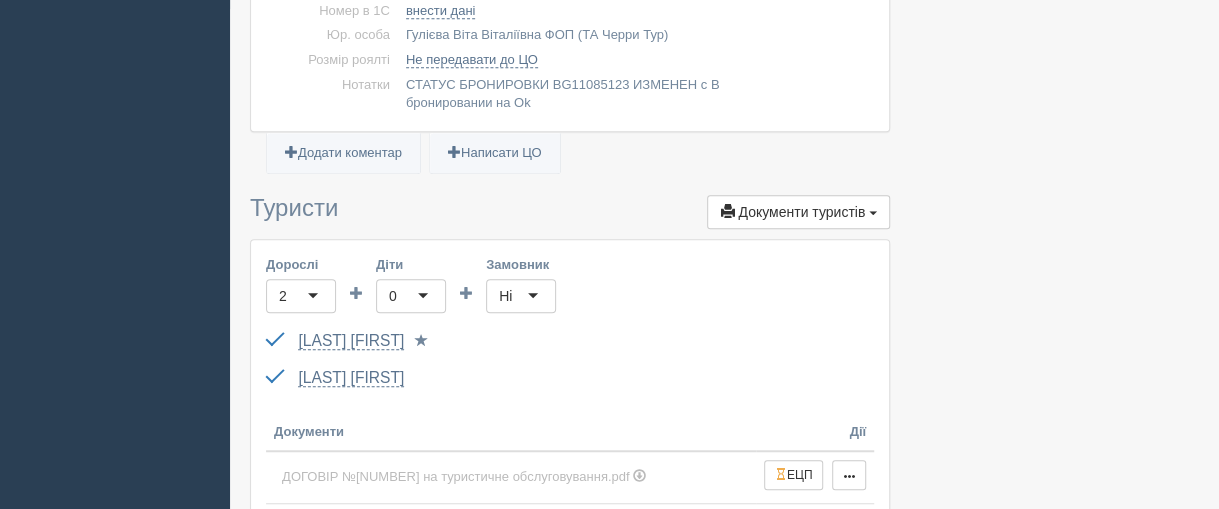 click at bounding box center (421, 340) 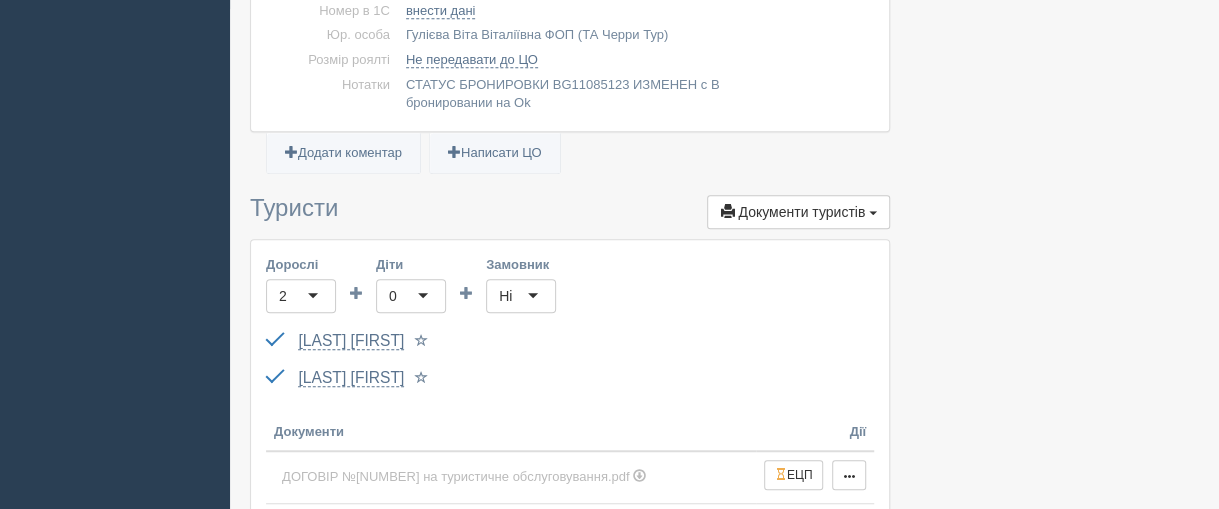 click at bounding box center (421, 377) 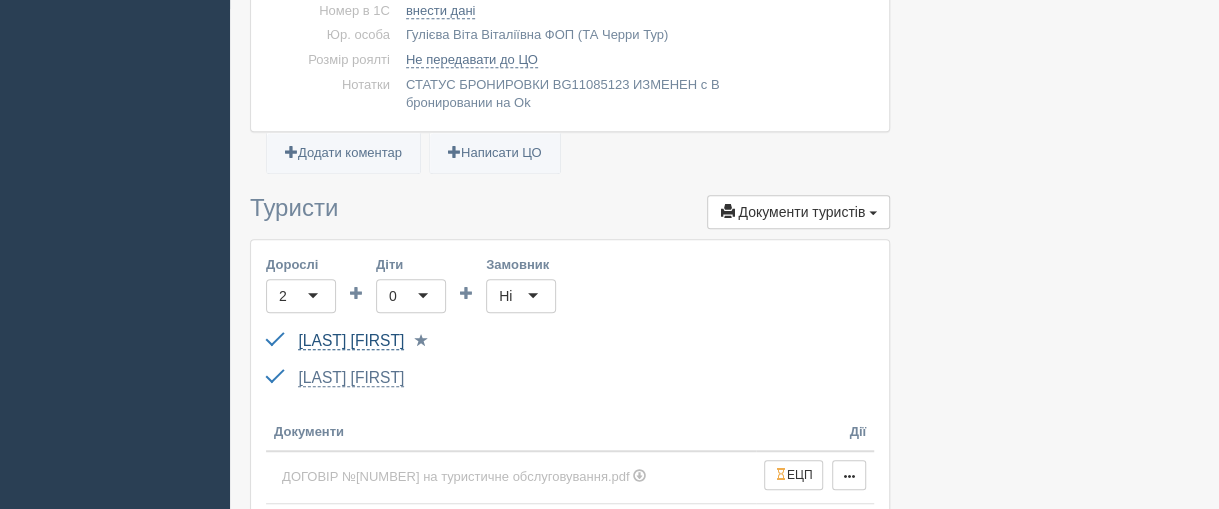 click on "[LAST] [FIRST]" at bounding box center (351, 341) 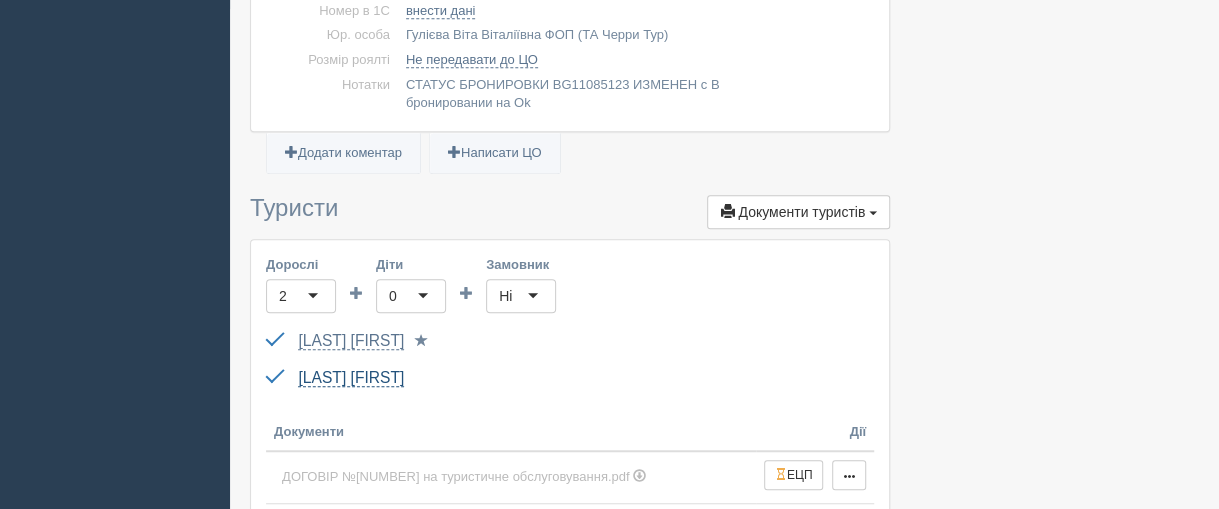 click on "[LAST] [FIRST]" at bounding box center (351, 378) 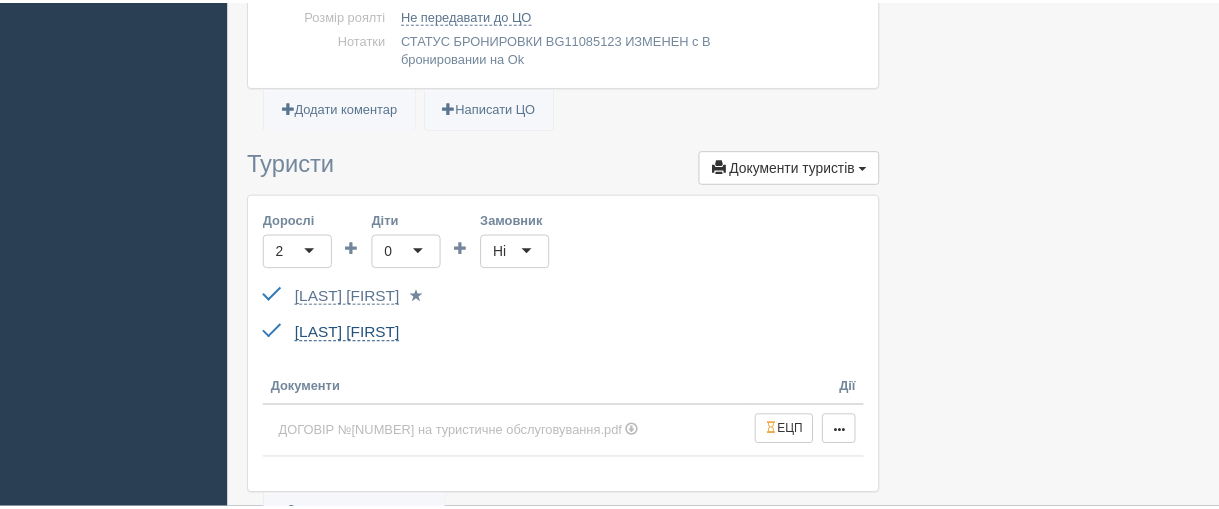 scroll, scrollTop: 593, scrollLeft: 0, axis: vertical 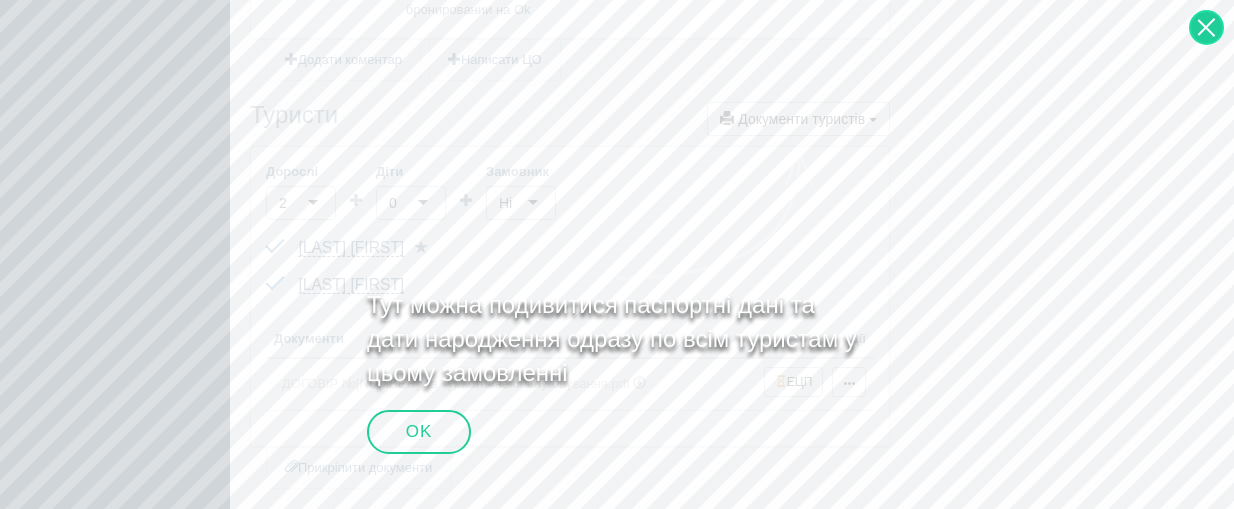 click at bounding box center [1206, 27] 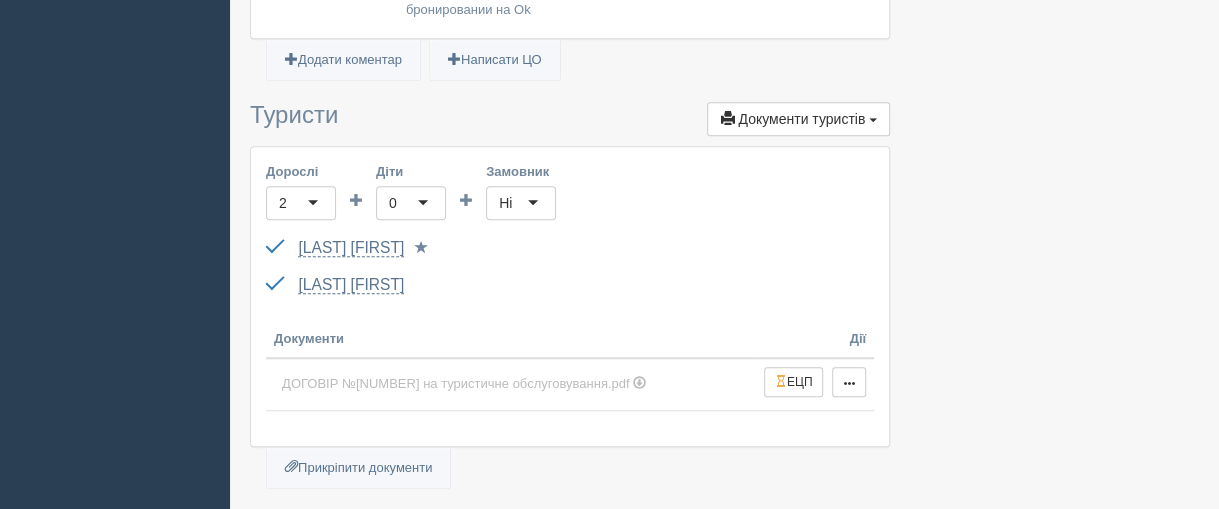 click at bounding box center (421, 247) 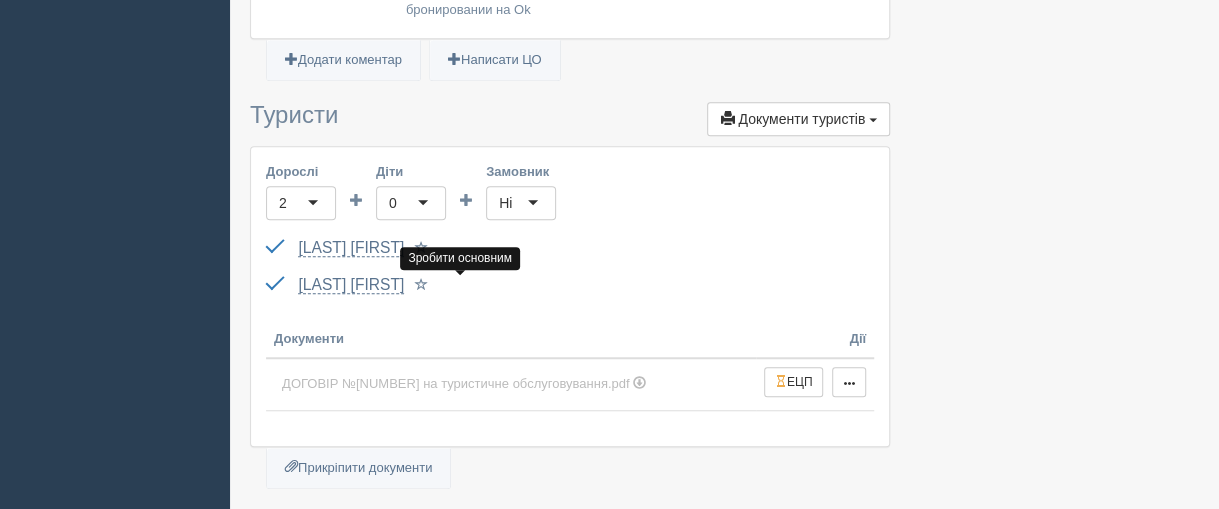 click at bounding box center (421, 284) 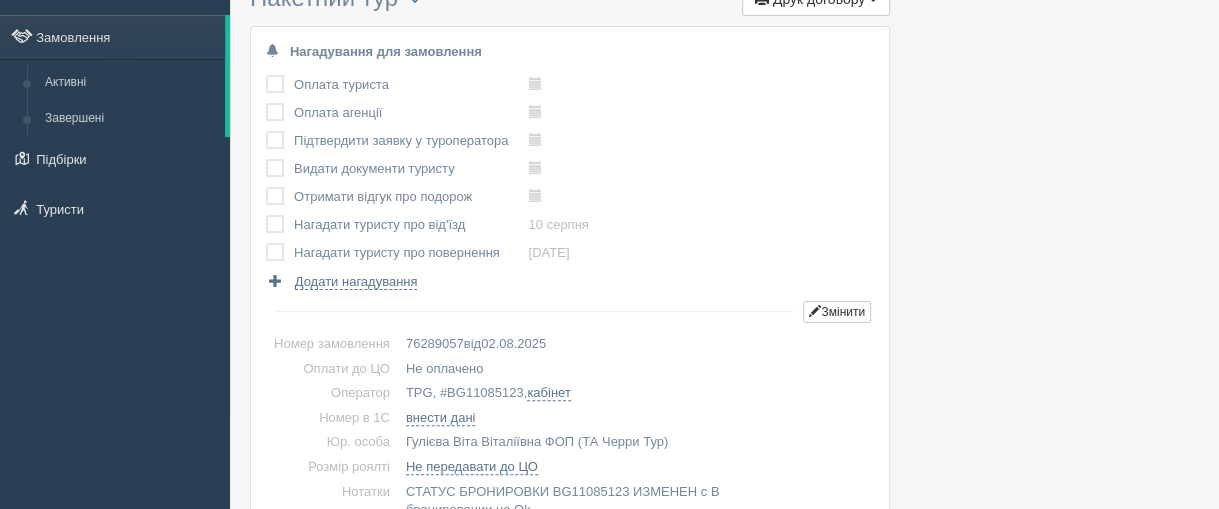 scroll, scrollTop: 0, scrollLeft: 0, axis: both 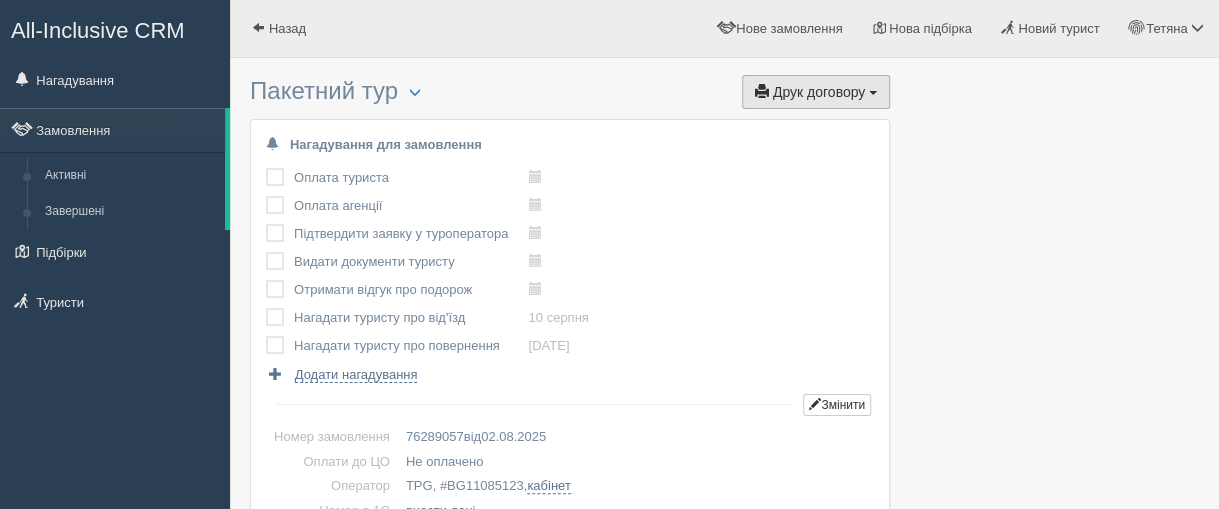 click on "Друк договору" at bounding box center [819, 92] 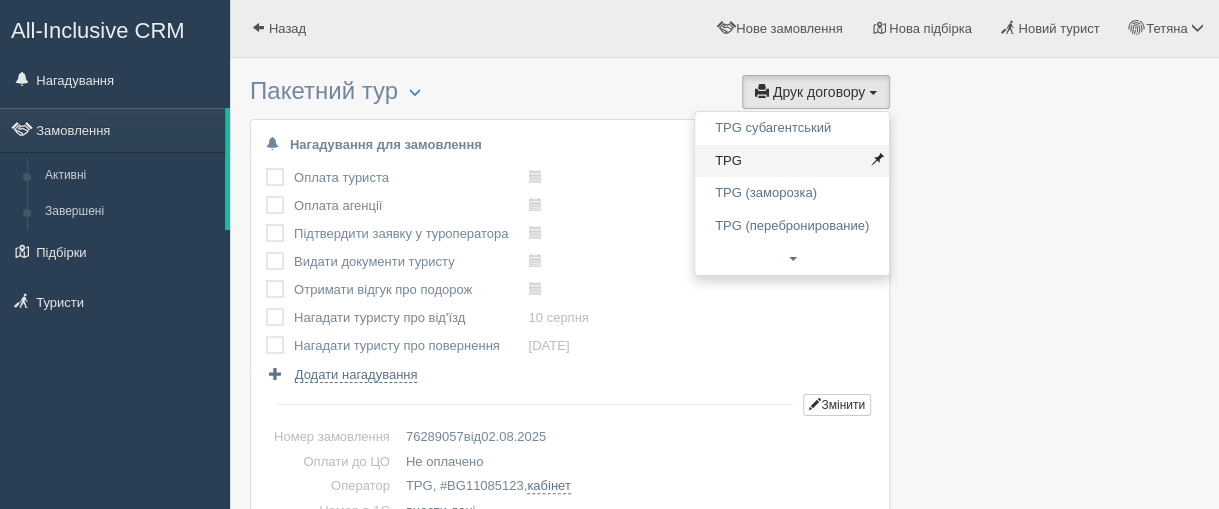 click on "TPG" at bounding box center [792, 161] 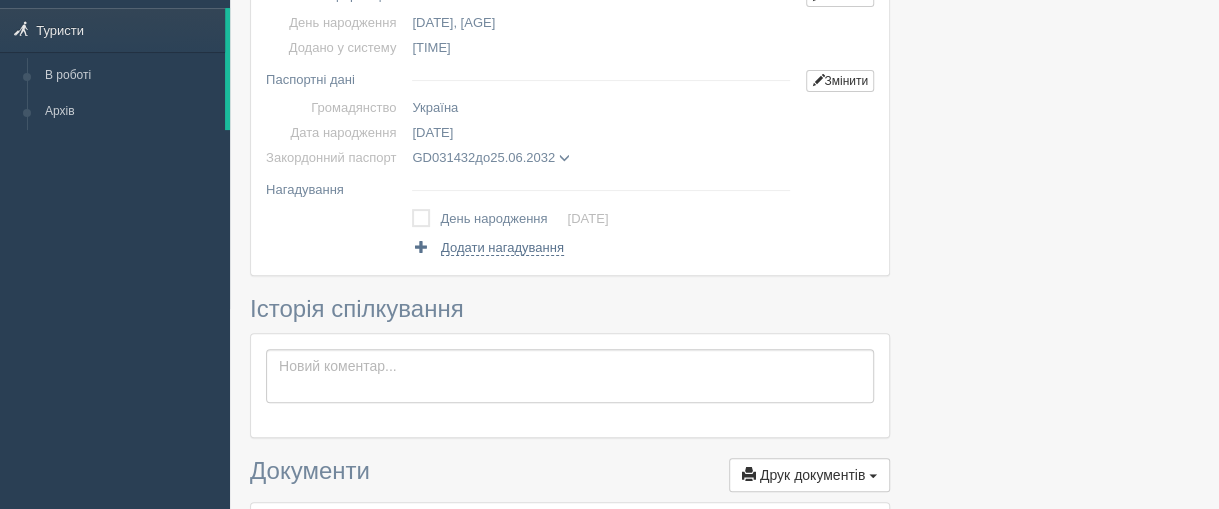 scroll, scrollTop: 0, scrollLeft: 0, axis: both 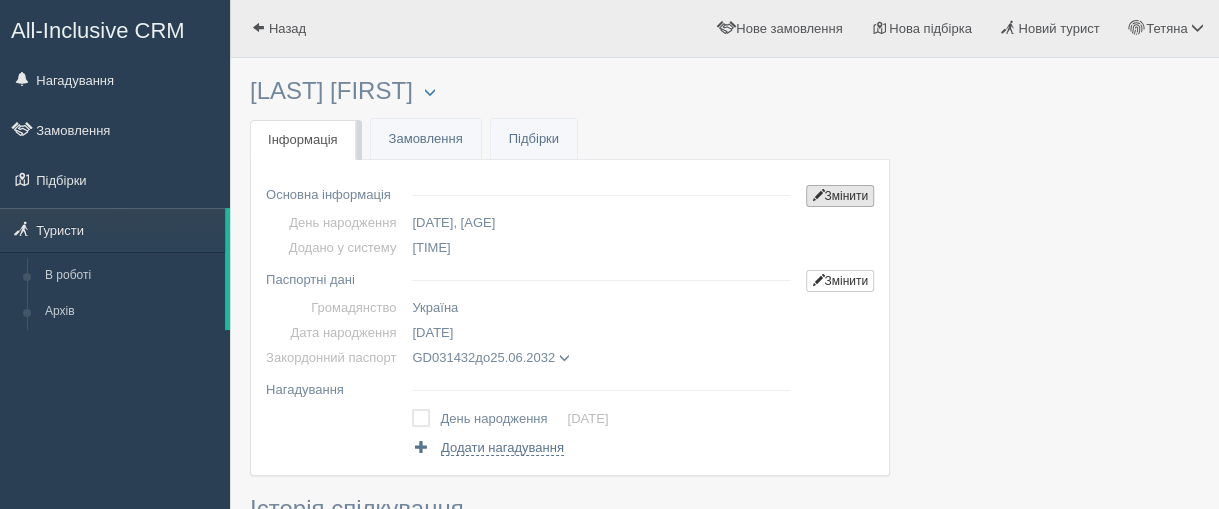 click on "Змінити" at bounding box center (840, 196) 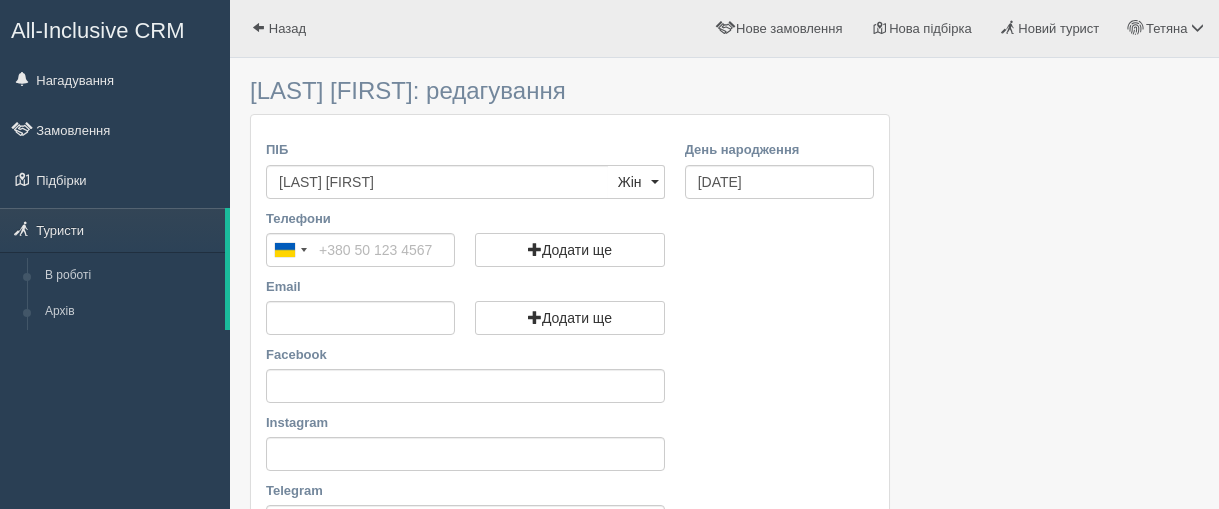 scroll, scrollTop: 0, scrollLeft: 0, axis: both 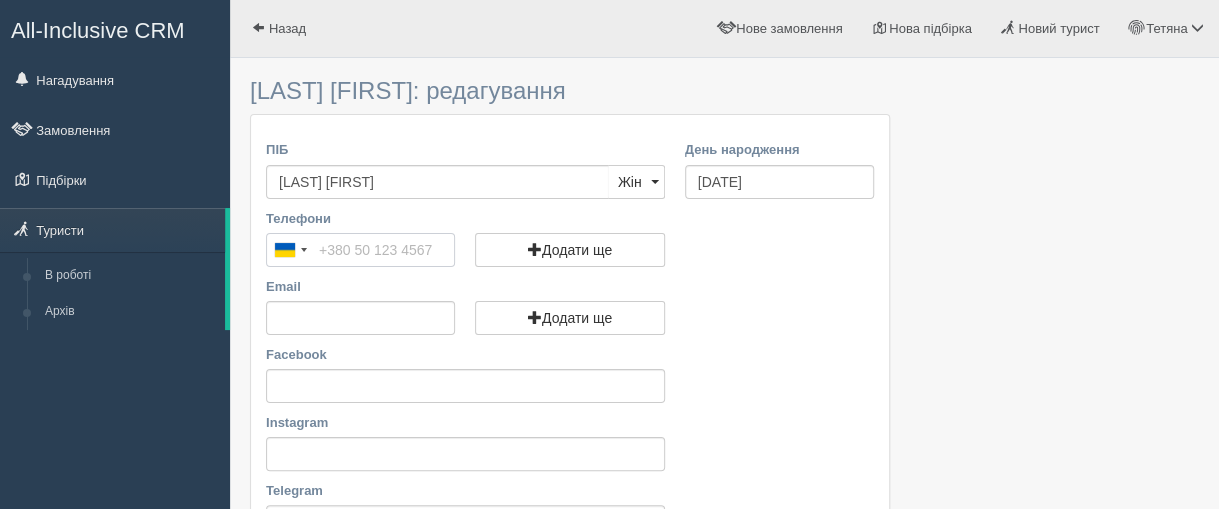 click on "Телефони" at bounding box center [360, 250] 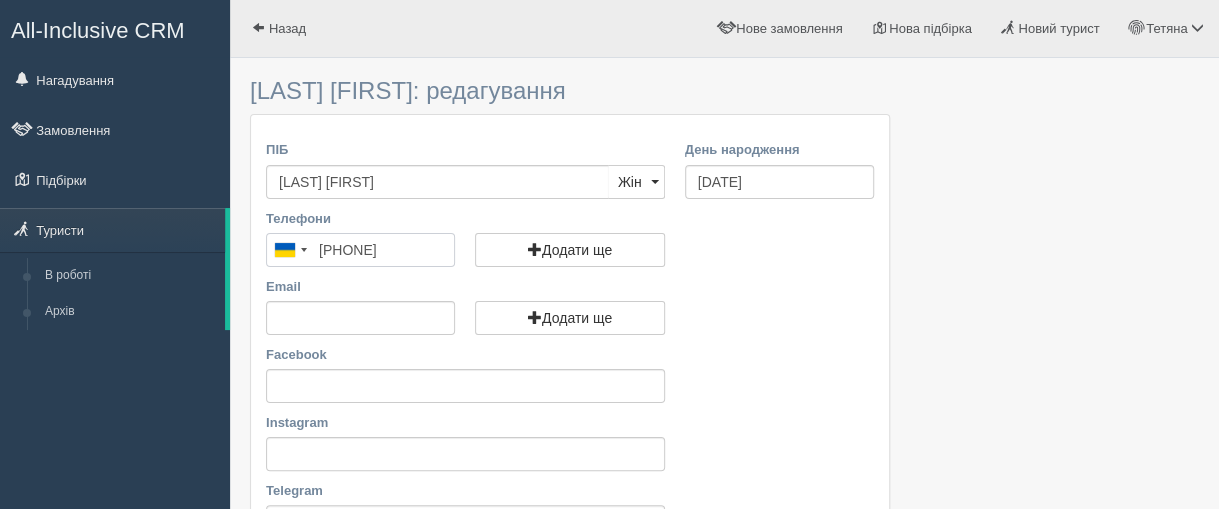 type on "[PHONE]" 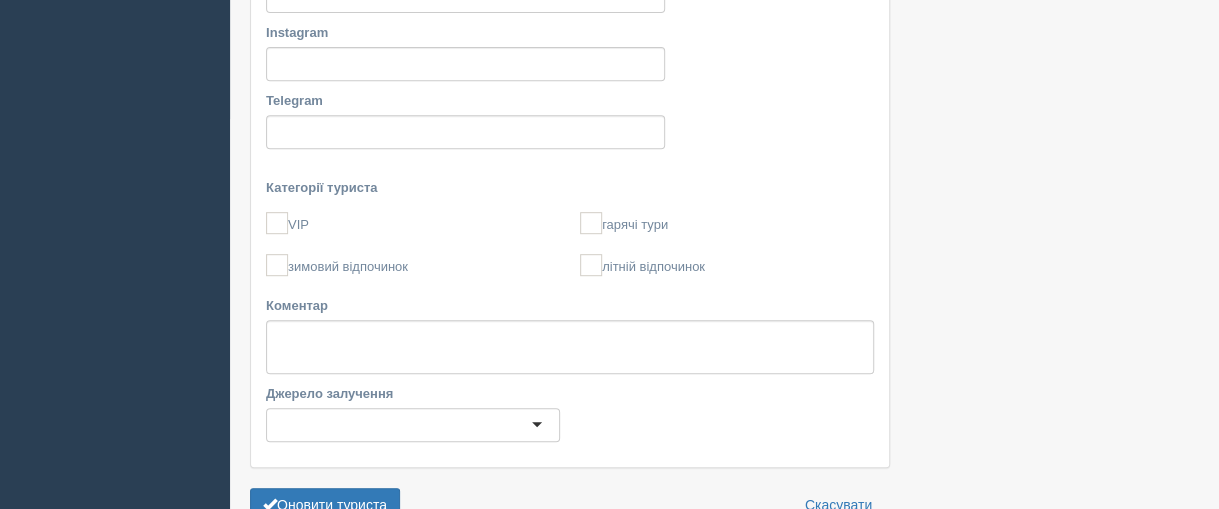 scroll, scrollTop: 600, scrollLeft: 0, axis: vertical 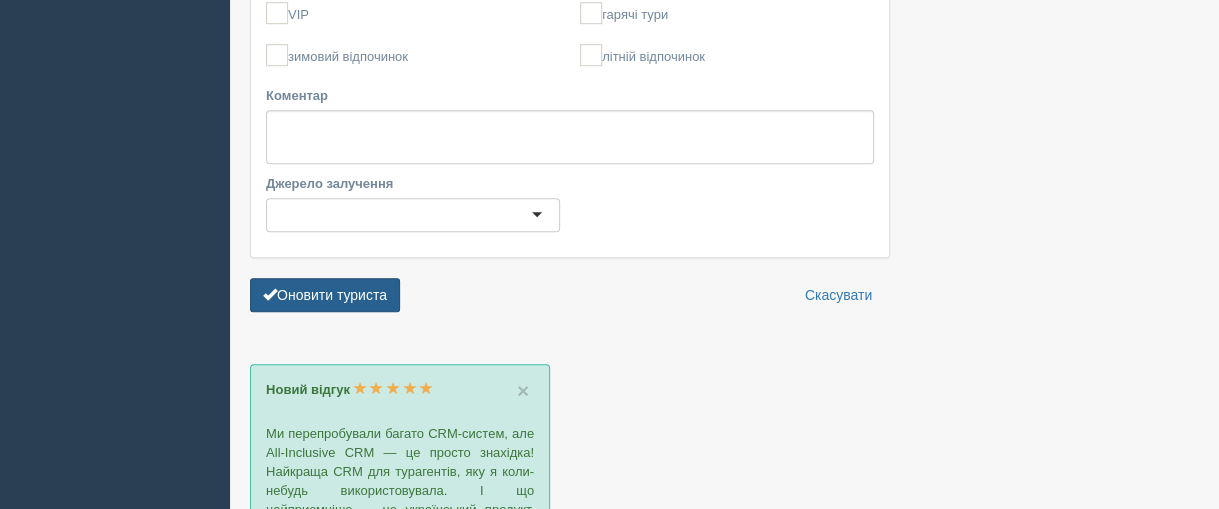 click on "Оновити туриста" at bounding box center [325, 295] 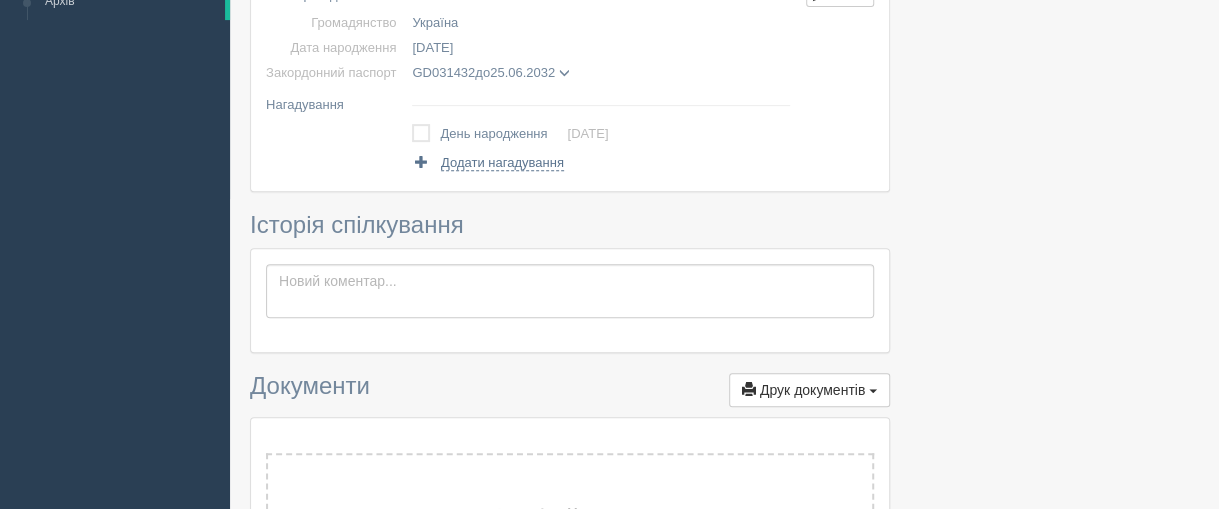 scroll, scrollTop: 0, scrollLeft: 0, axis: both 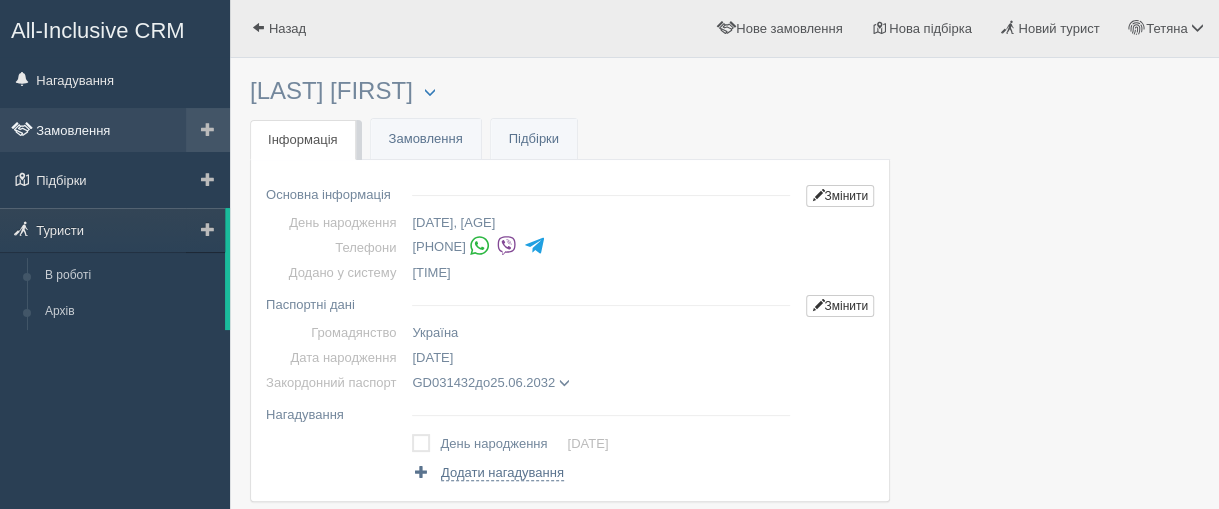 click on "Замовлення" at bounding box center [115, 130] 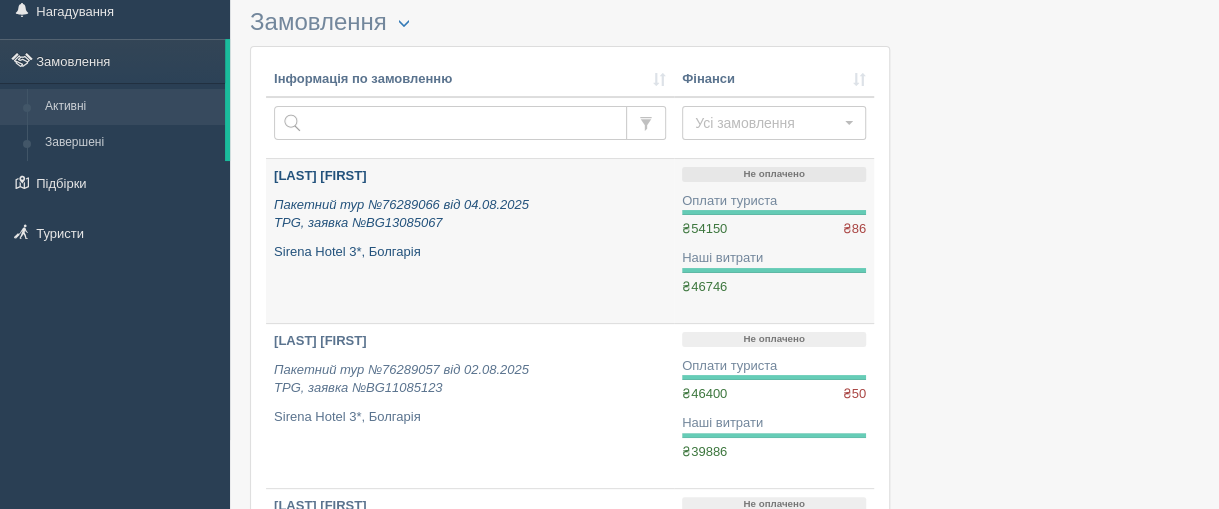 scroll, scrollTop: 200, scrollLeft: 0, axis: vertical 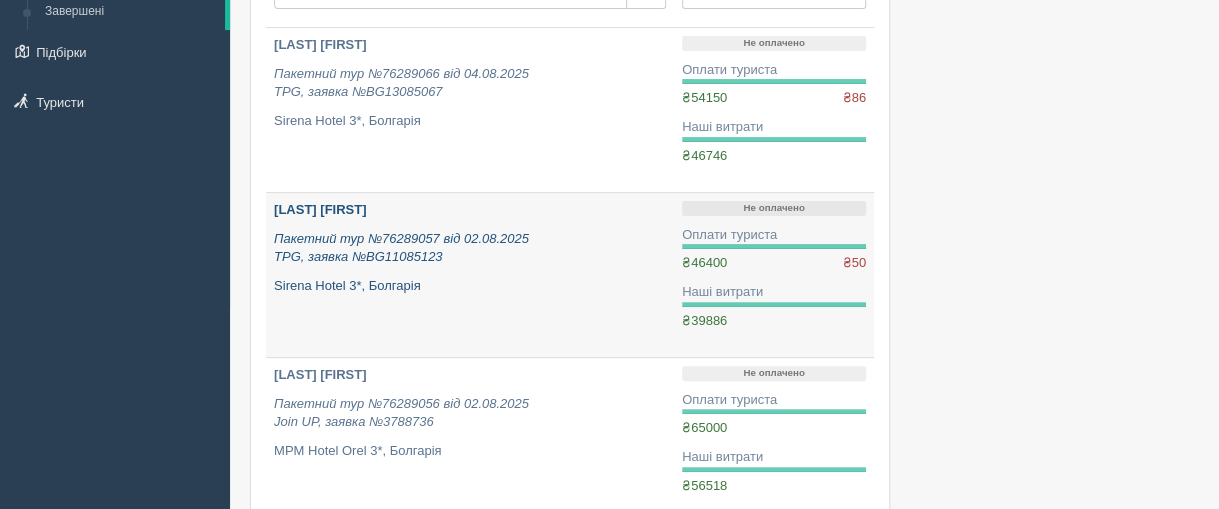 click on "[LAST] [FIRST]" at bounding box center (320, 209) 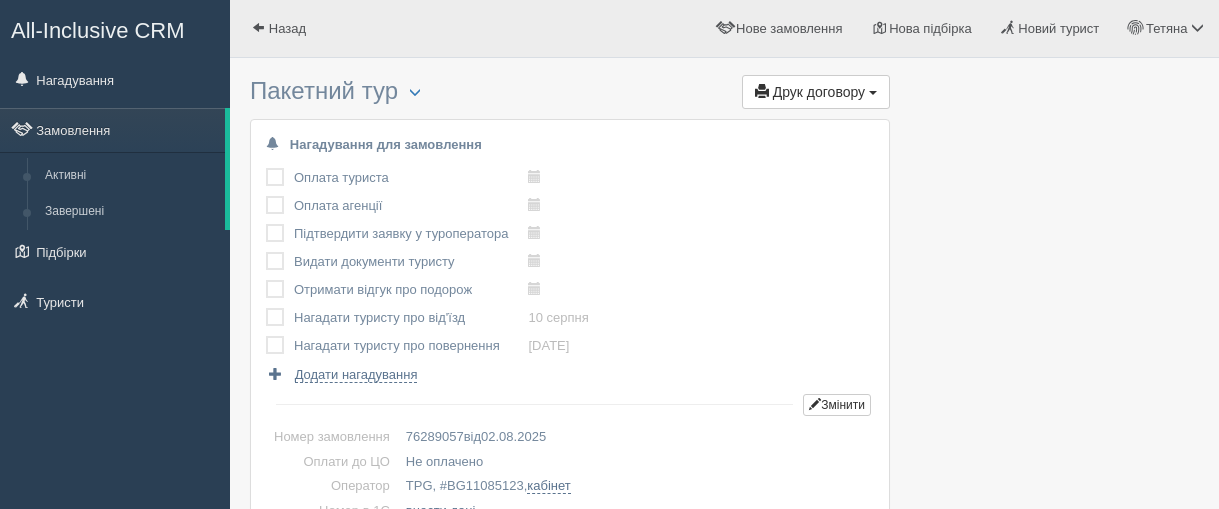 scroll, scrollTop: 0, scrollLeft: 0, axis: both 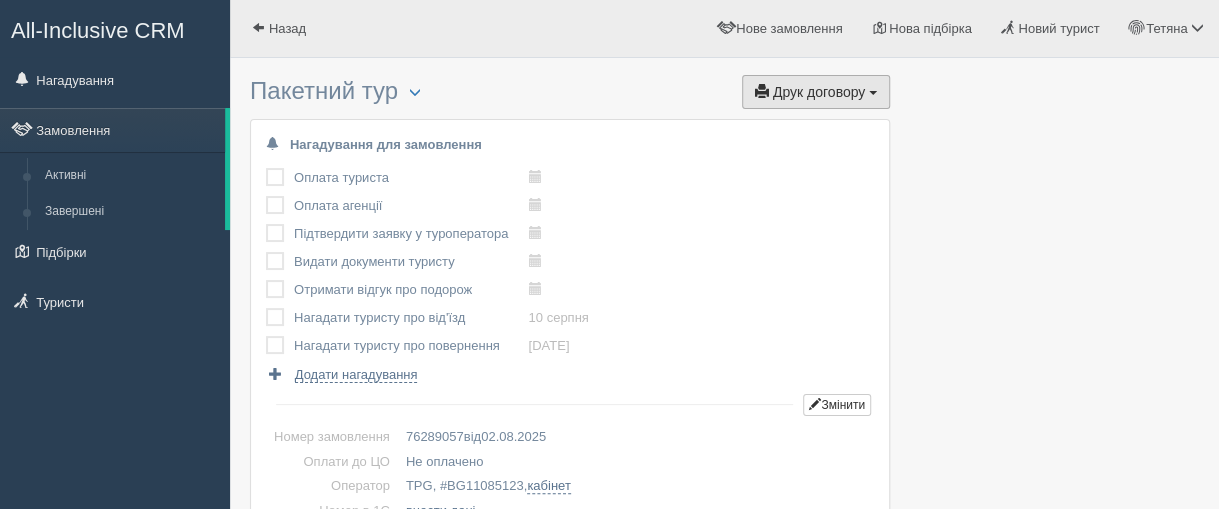 click on "Друк договору" at bounding box center (819, 92) 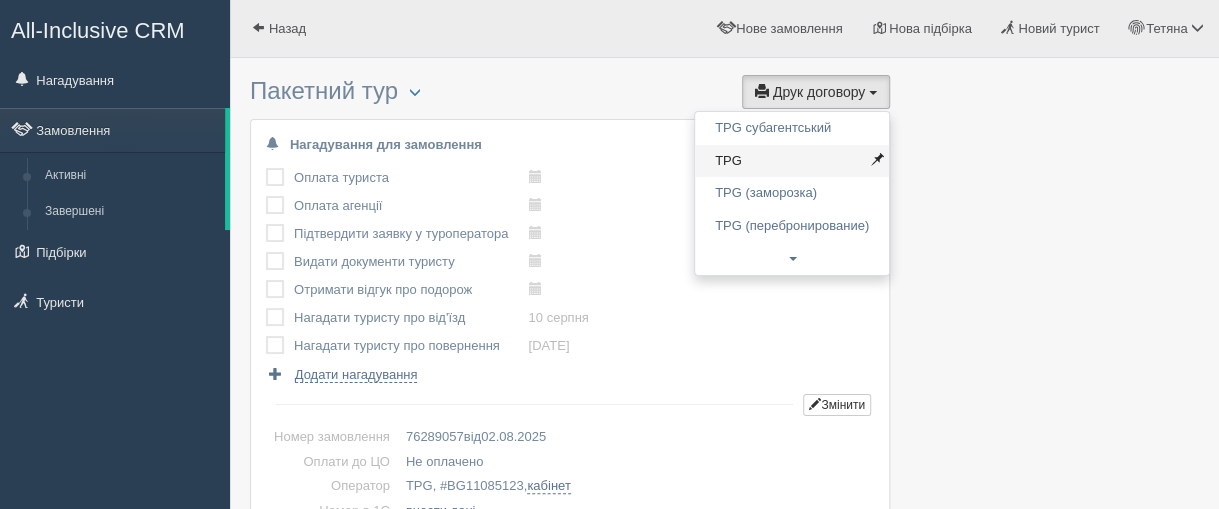 click on "TPG" at bounding box center [792, 161] 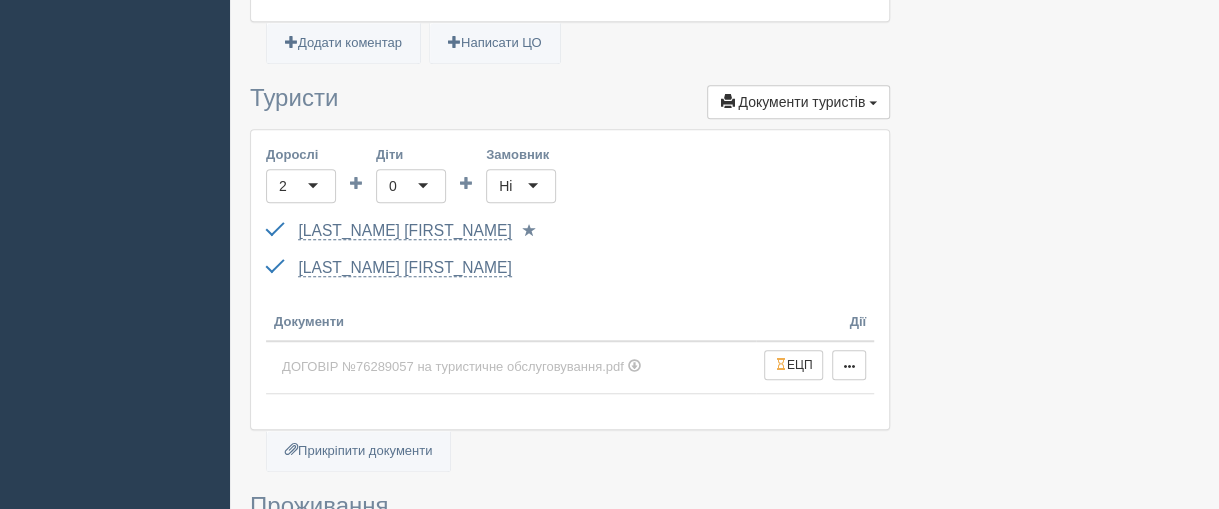 scroll, scrollTop: 700, scrollLeft: 0, axis: vertical 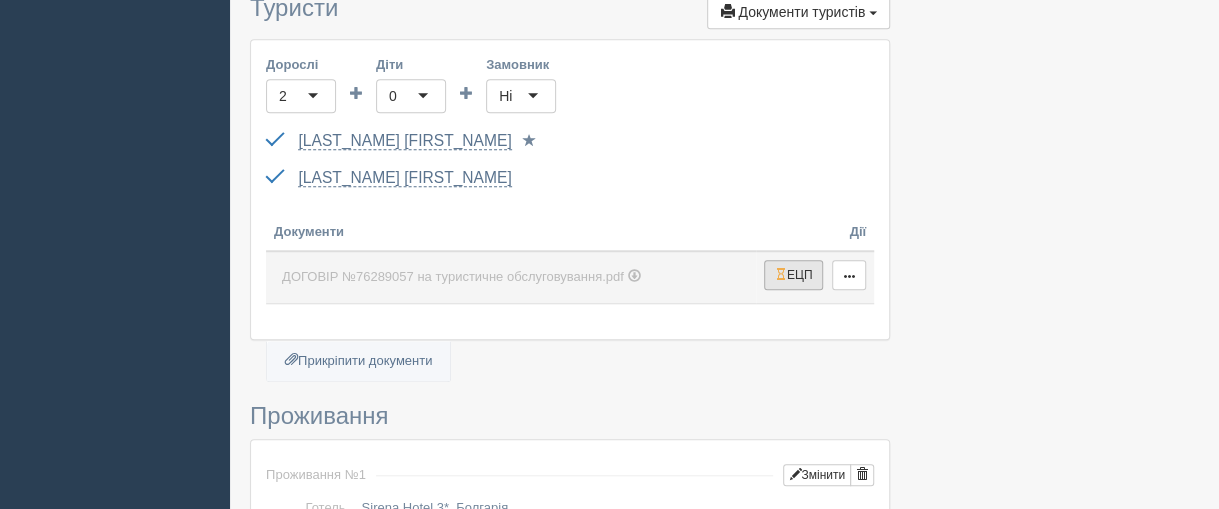 click on "ЕЦП" at bounding box center (794, 275) 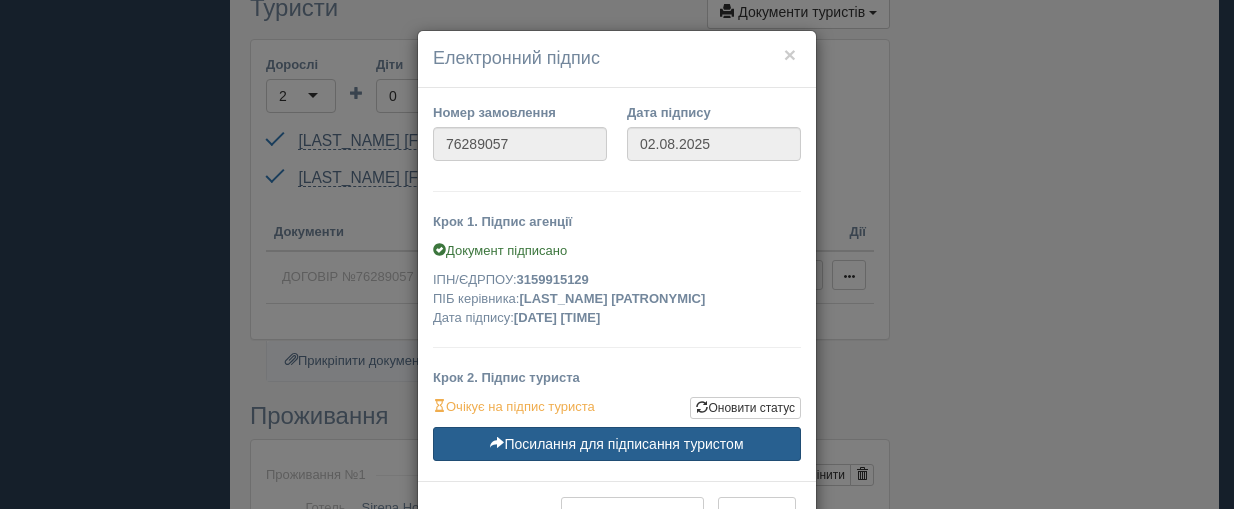 click on "Посилання для підписання туристом" at bounding box center (617, 444) 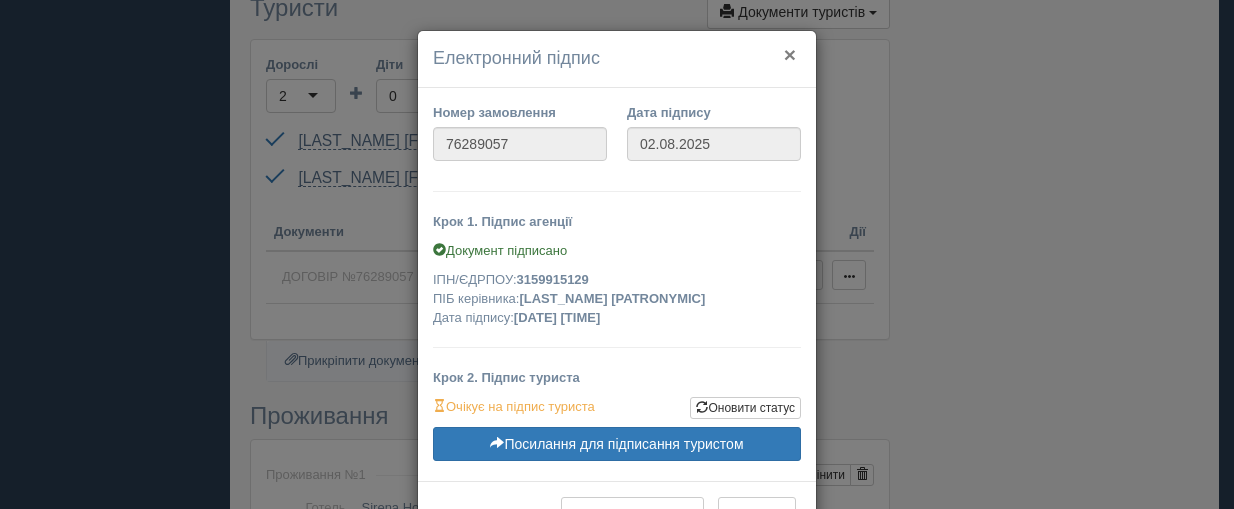 click on "×" at bounding box center (790, 54) 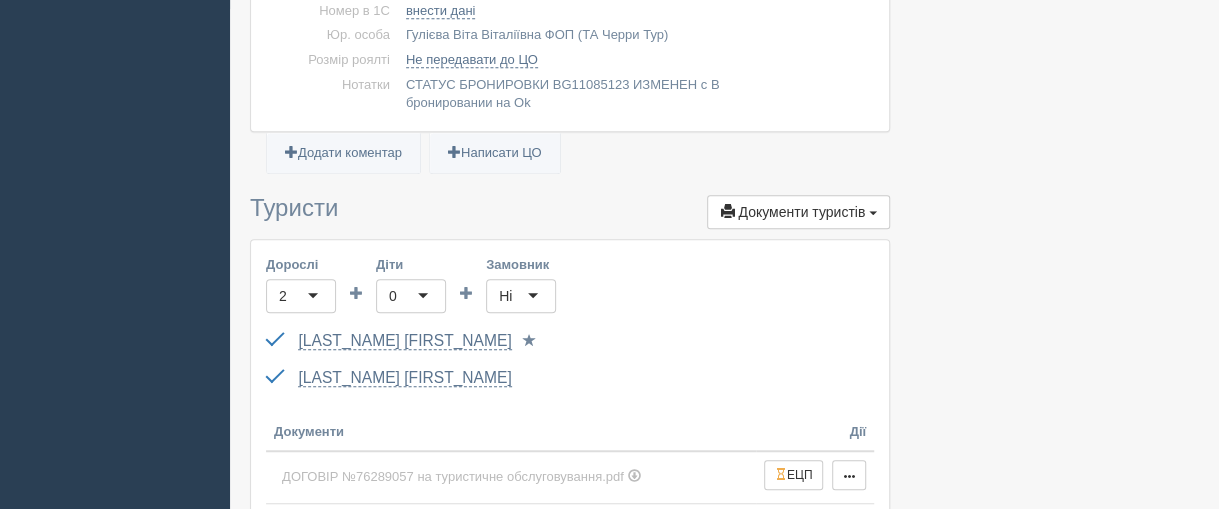 scroll, scrollTop: 0, scrollLeft: 0, axis: both 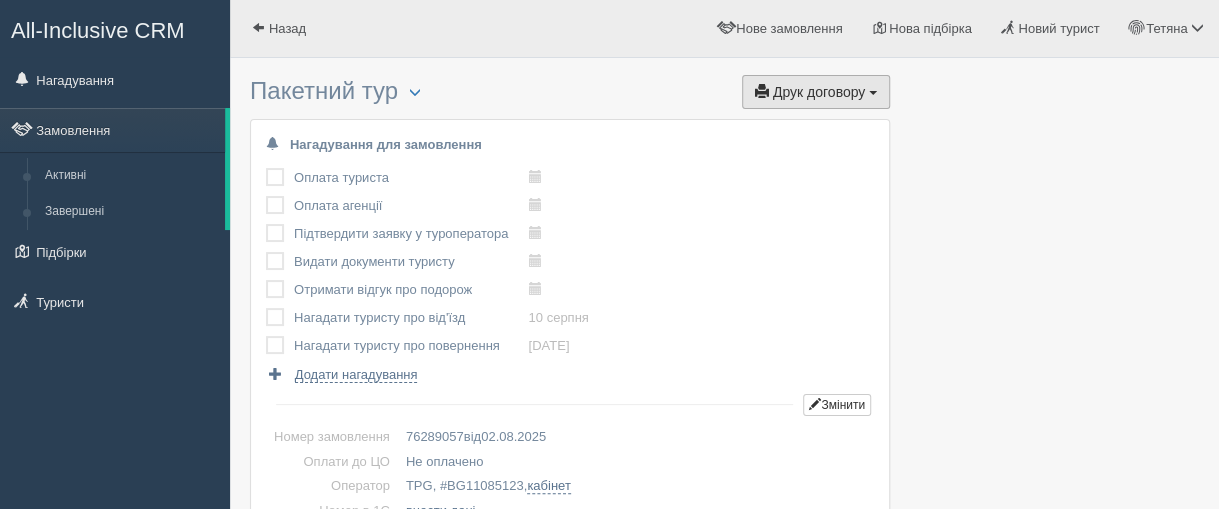 click on "Друк договору" at bounding box center (819, 92) 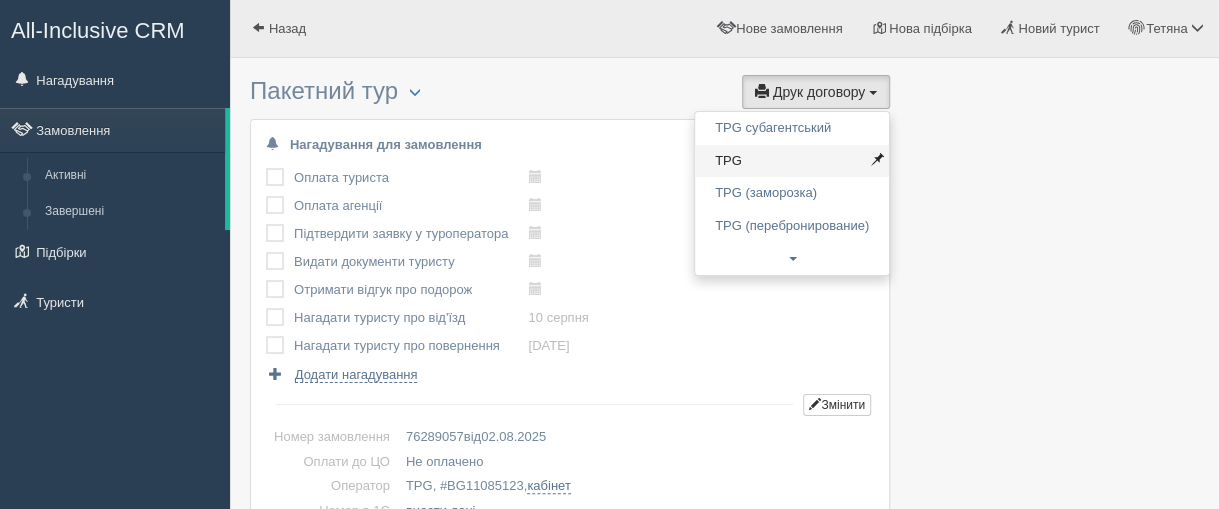 click on "TPG" at bounding box center [792, 161] 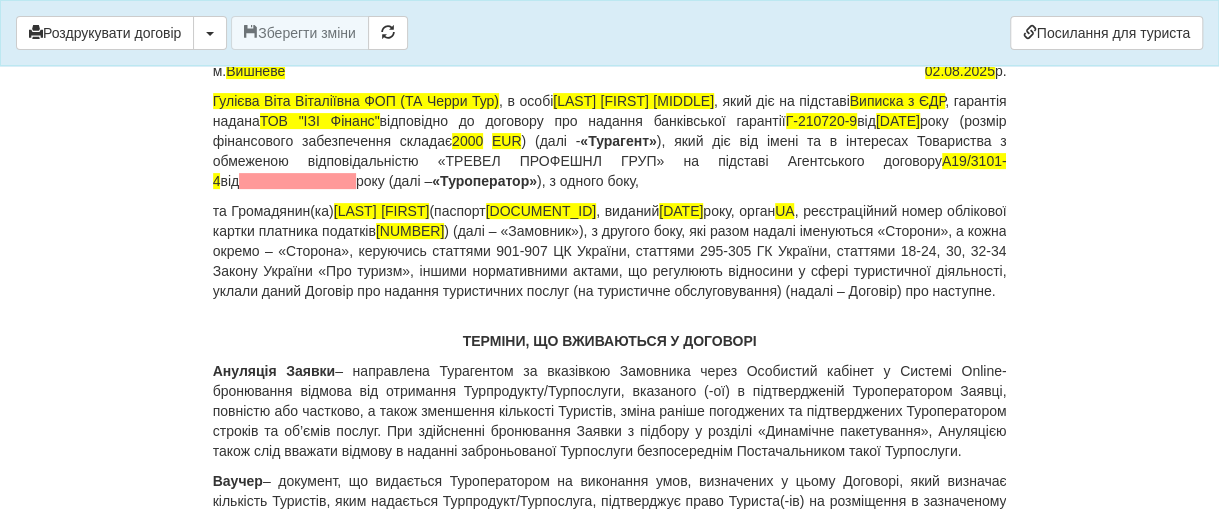 scroll, scrollTop: 0, scrollLeft: 0, axis: both 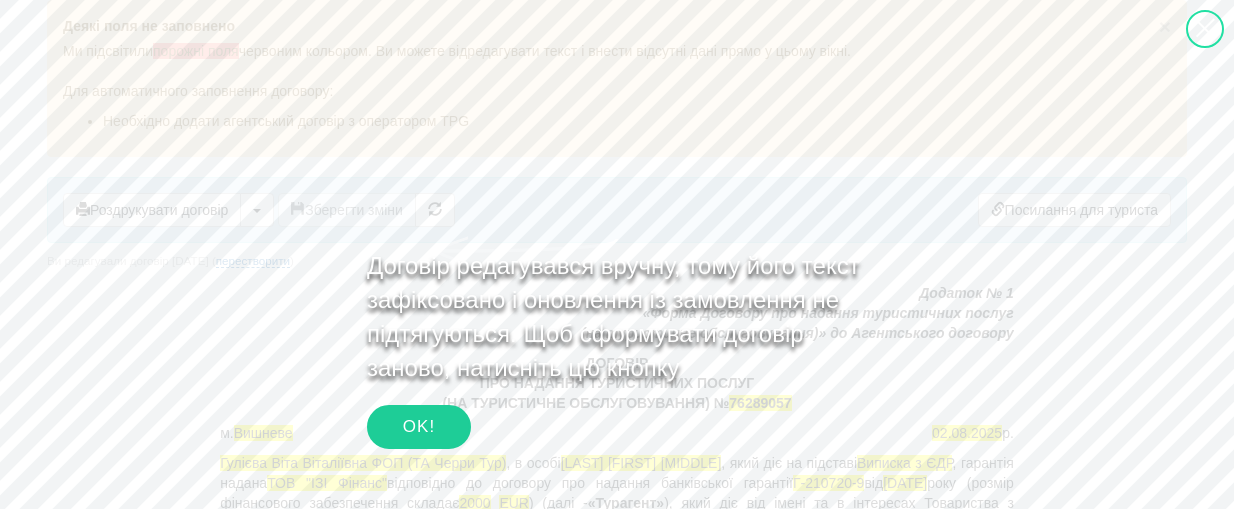 click on "OK!" at bounding box center [419, 427] 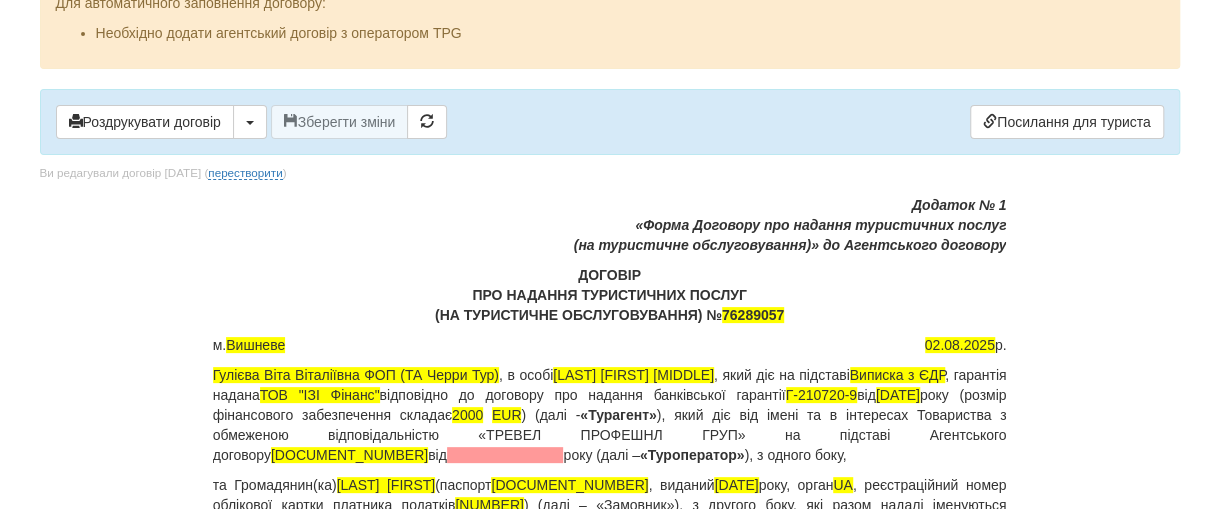scroll, scrollTop: 200, scrollLeft: 0, axis: vertical 